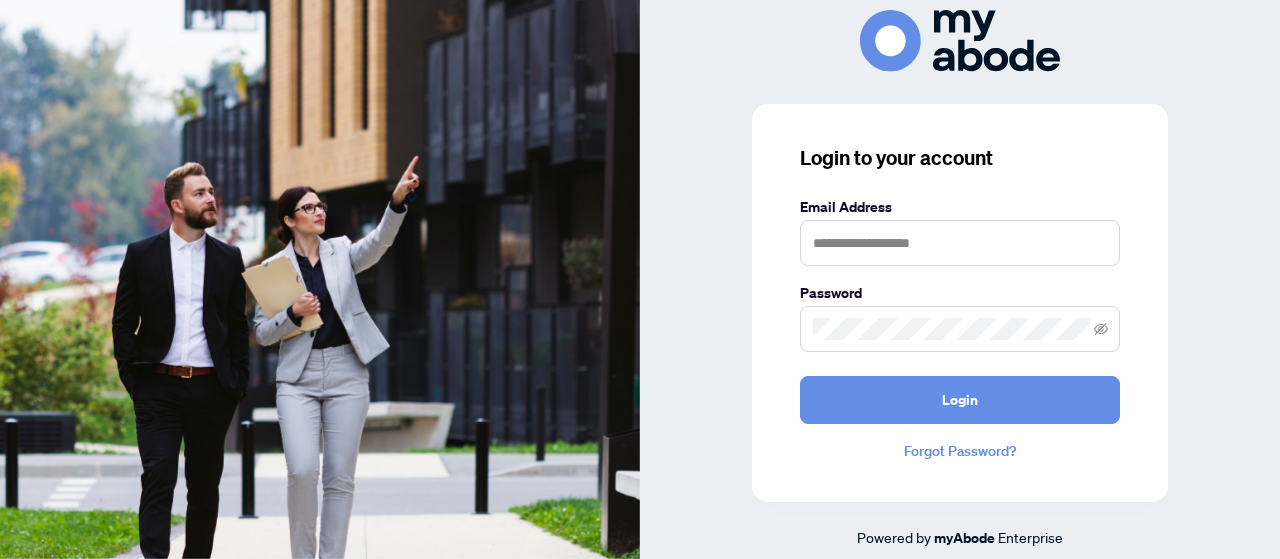 scroll, scrollTop: 0, scrollLeft: 0, axis: both 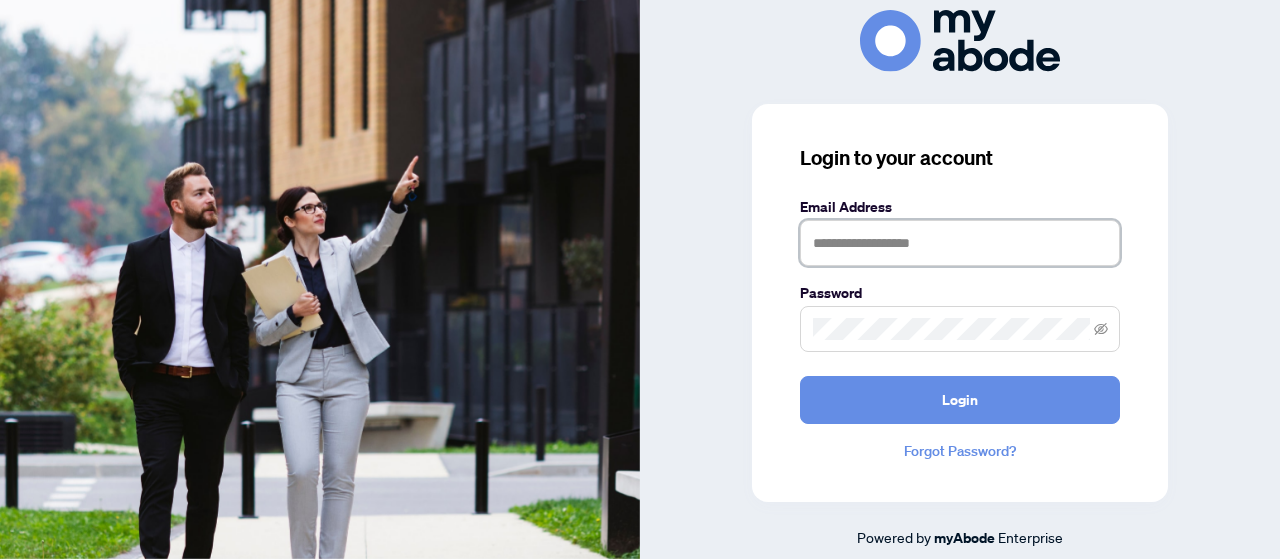 drag, startPoint x: 874, startPoint y: 253, endPoint x: 876, endPoint y: 238, distance: 15.132746 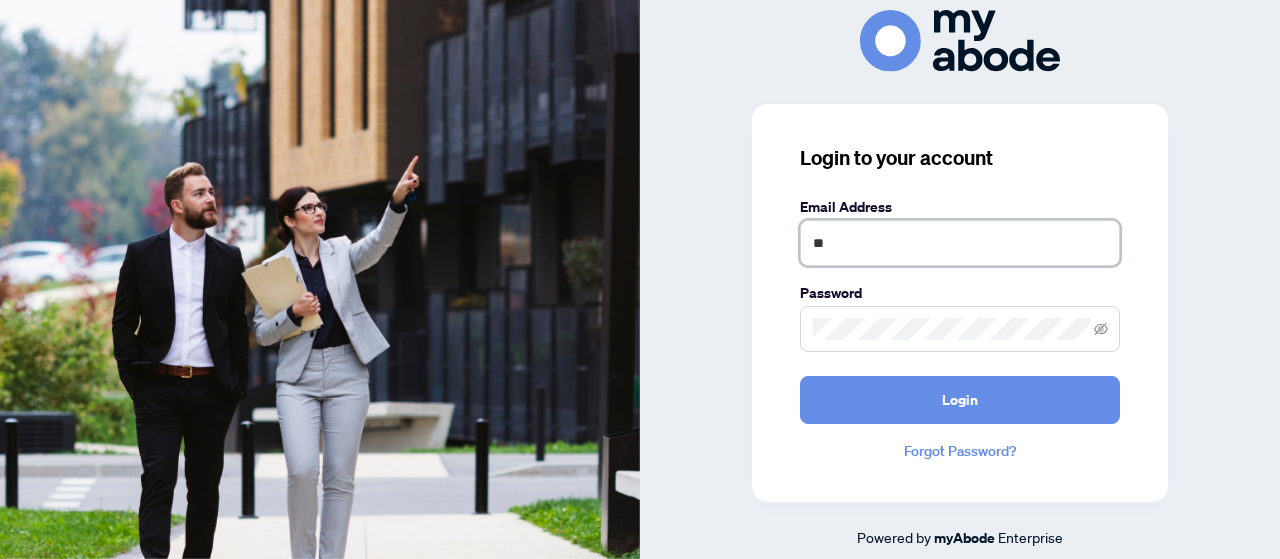 type on "*" 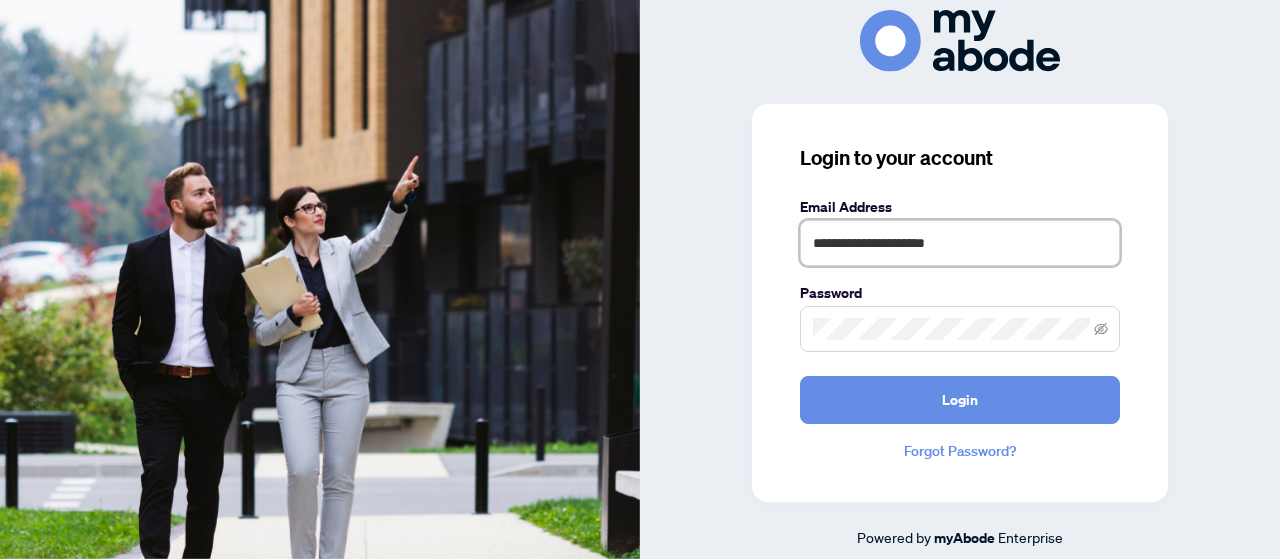 type on "**********" 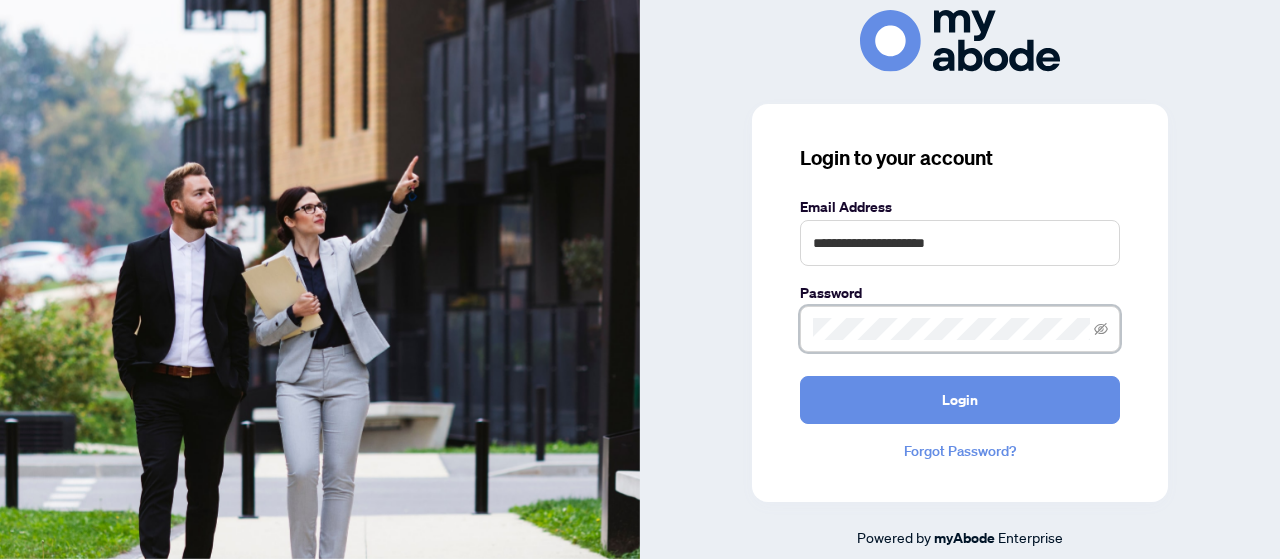 click on "Login" at bounding box center (960, 400) 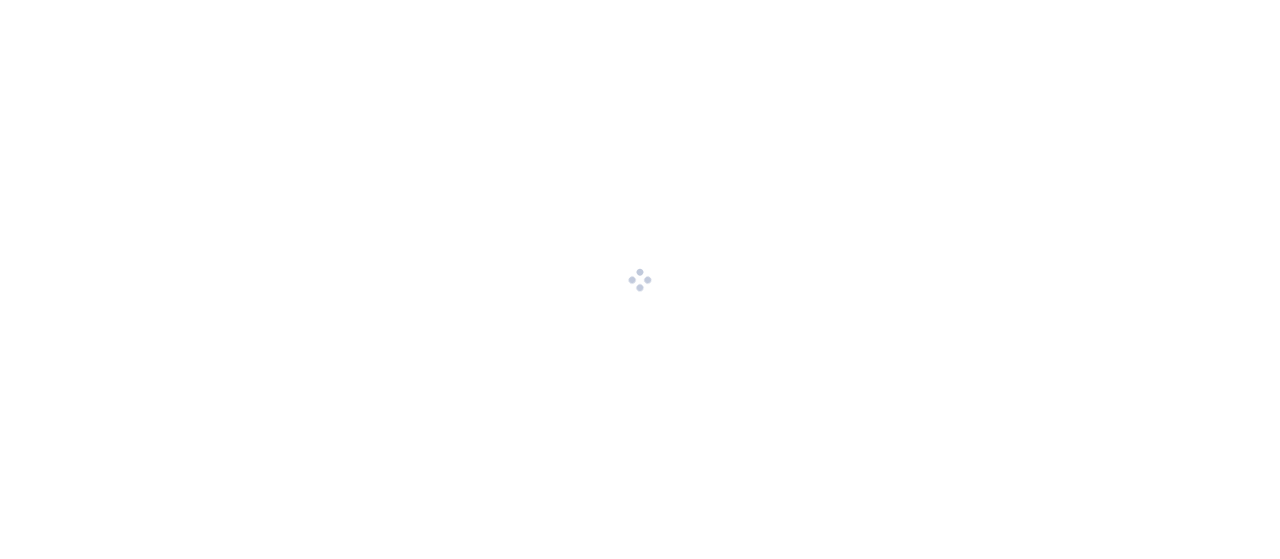 scroll, scrollTop: 0, scrollLeft: 0, axis: both 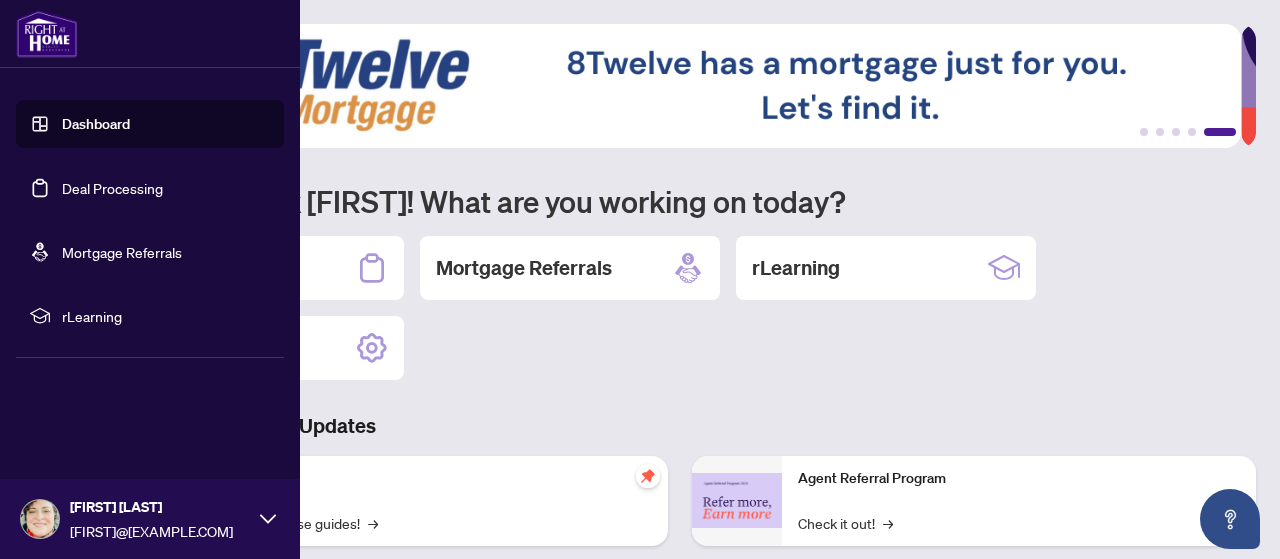 click on "Deal Processing" at bounding box center (112, 188) 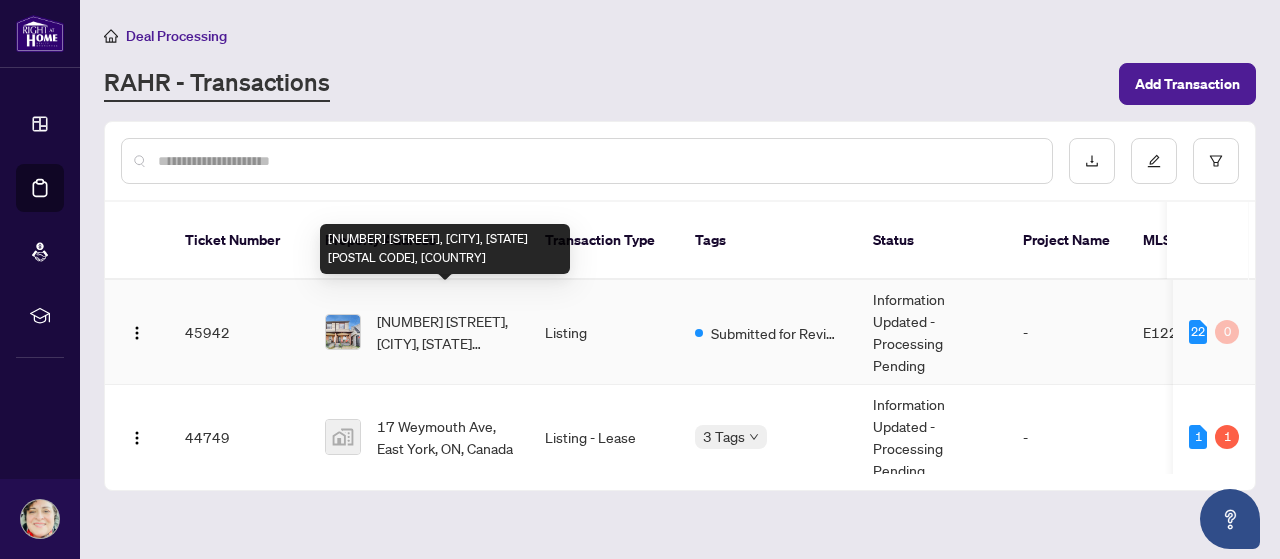 click on "[NUMBER] [STREET], [CITY], [STATE] [POSTAL CODE], [COUNTRY]" at bounding box center [445, 332] 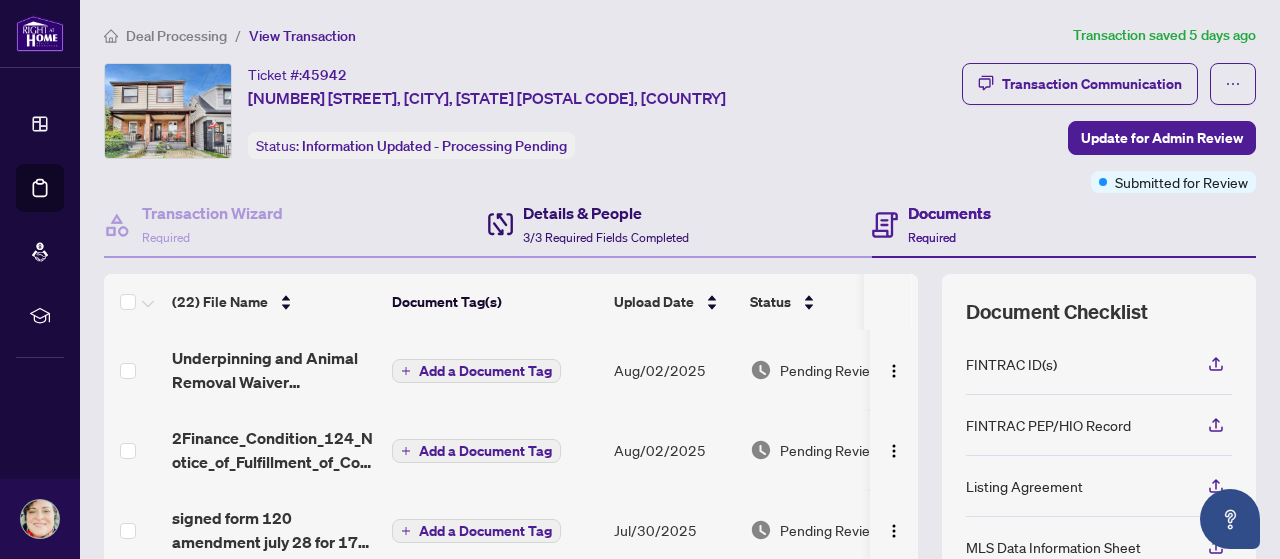 click on "Details & People" at bounding box center [606, 213] 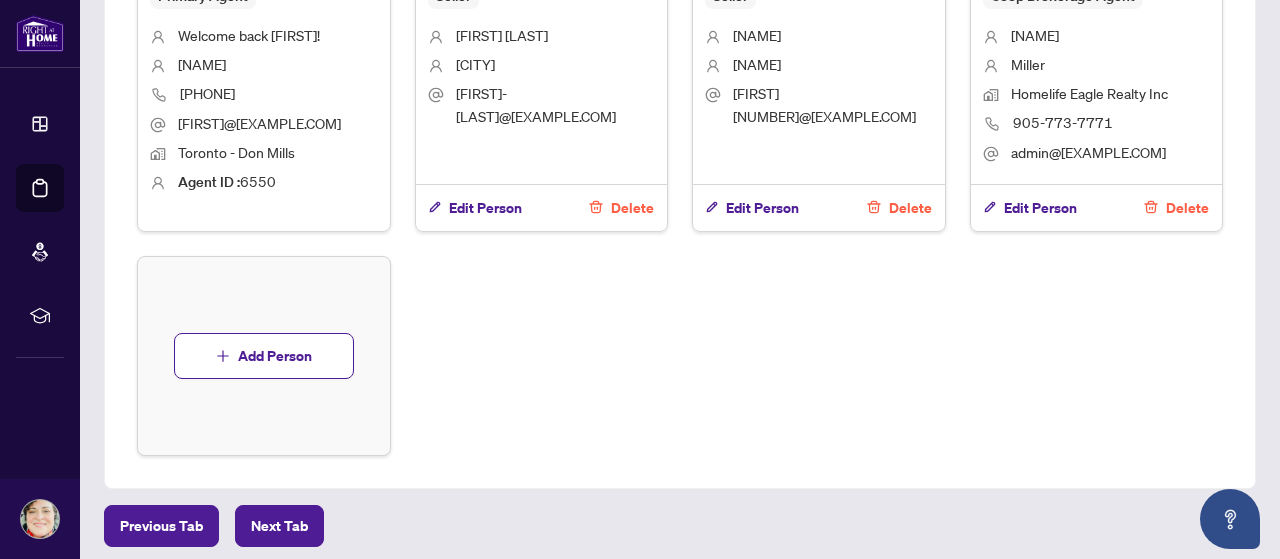 scroll, scrollTop: 900, scrollLeft: 0, axis: vertical 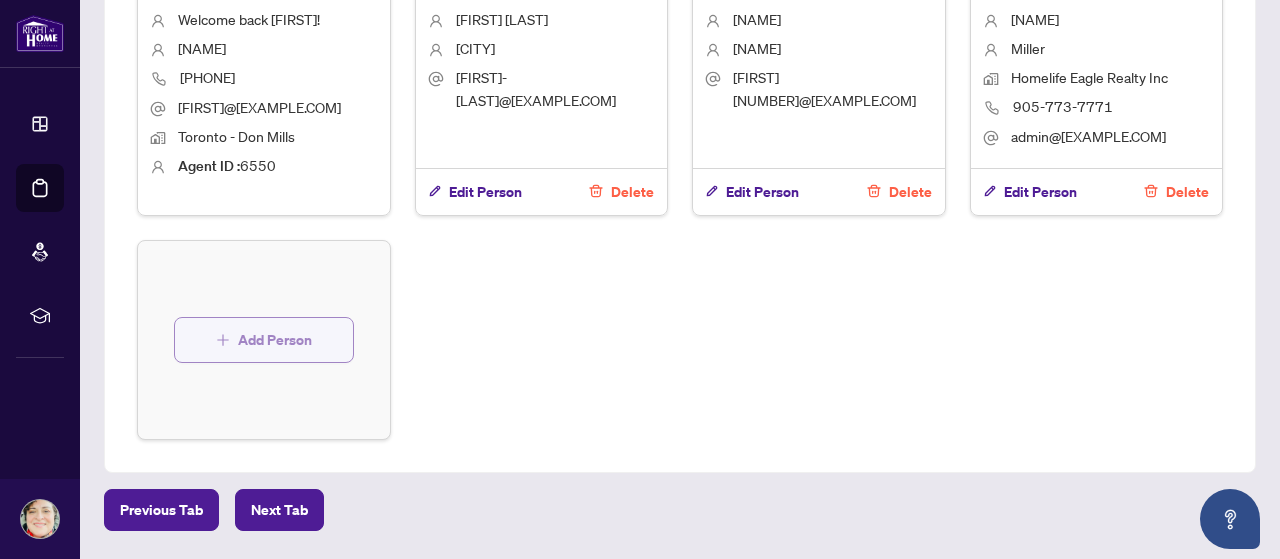 click on "Add Person" at bounding box center [275, 340] 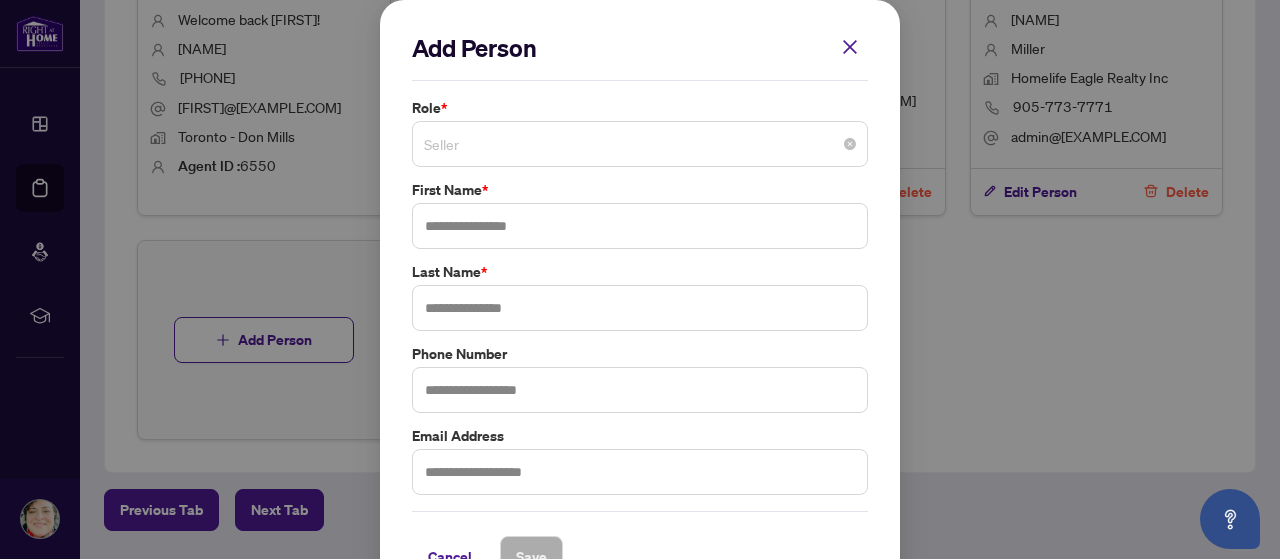 click on "Seller" at bounding box center [640, 144] 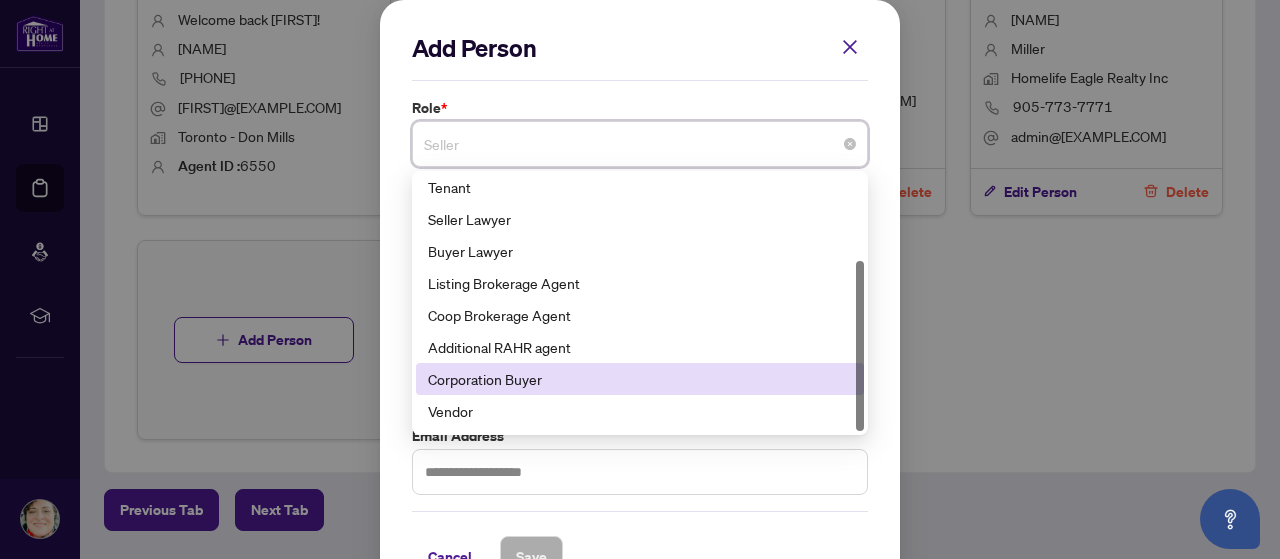 scroll, scrollTop: 128, scrollLeft: 0, axis: vertical 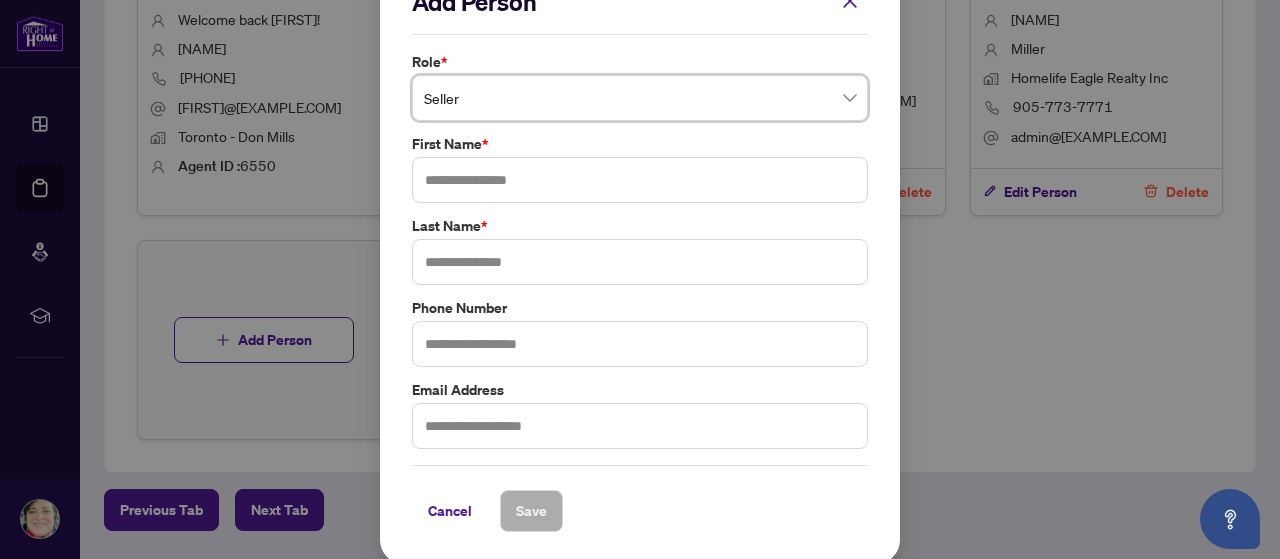 click on "Add Person Role * Seller Seller 8 9 10 Tenant Seller Lawyer Buyer Lawyer Listing Brokerage Agent Coop Brokerage Agent Additional RAHR agent Corporation Buyer Vendor Corporation Seller First Name * Last Name * [PHONE] [EMAIL] Cancel Save Cancel OK" at bounding box center [640, 279] 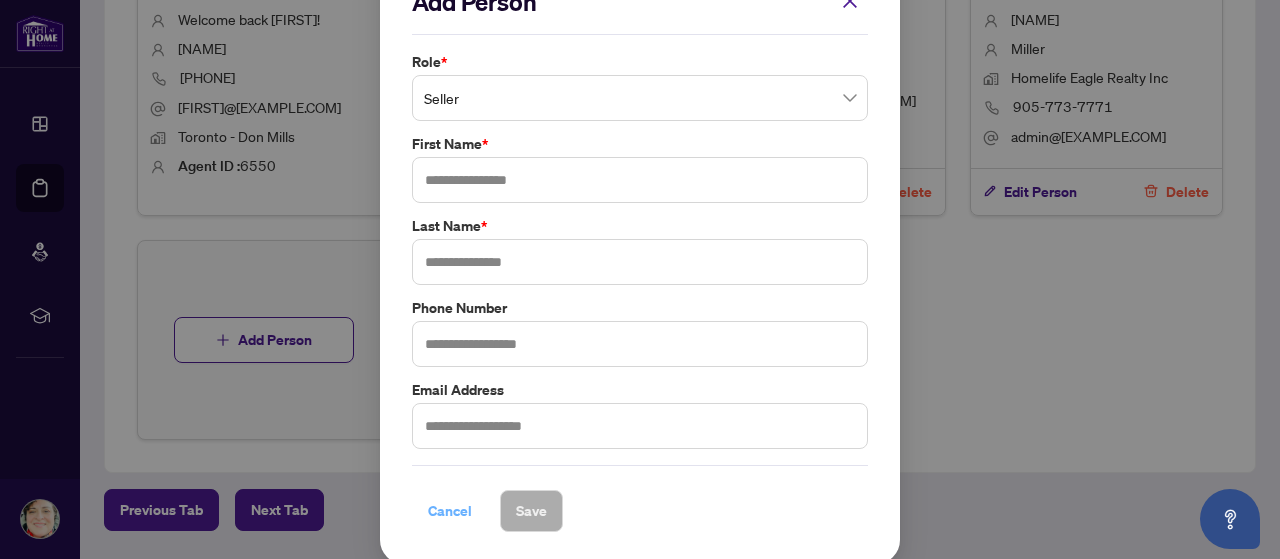 click on "Cancel" at bounding box center (450, 511) 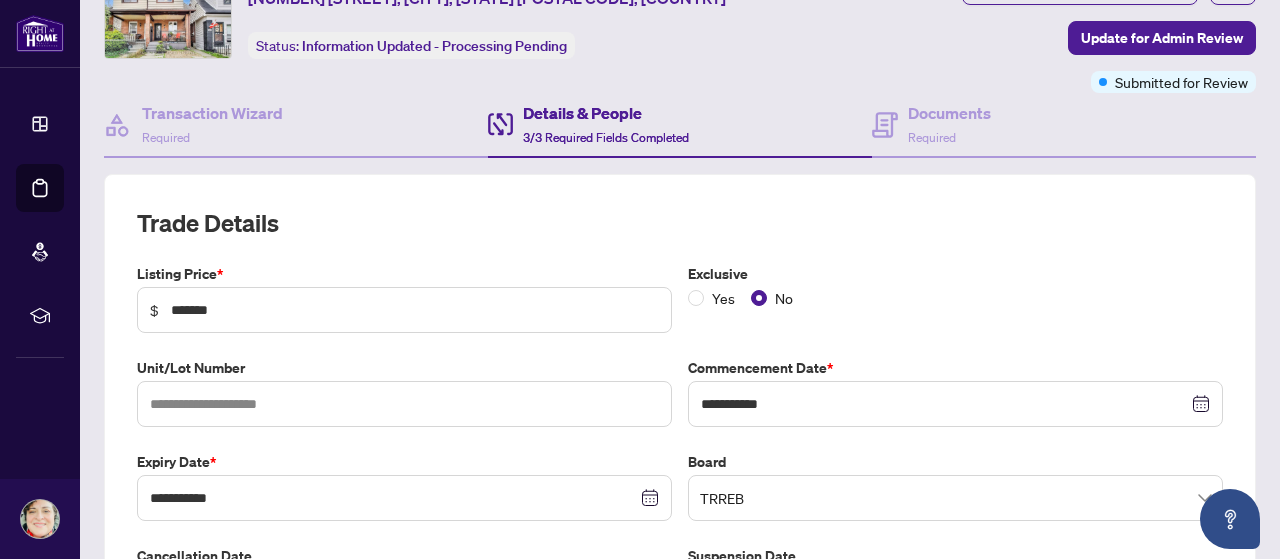 scroll, scrollTop: 0, scrollLeft: 0, axis: both 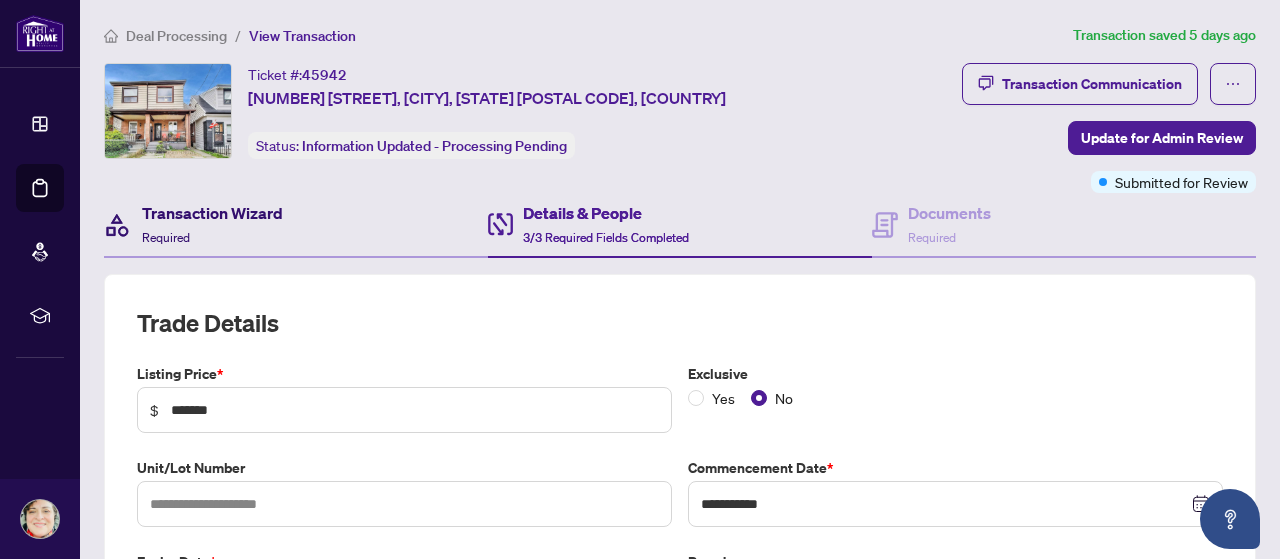 click on "Transaction Wizard" at bounding box center (212, 213) 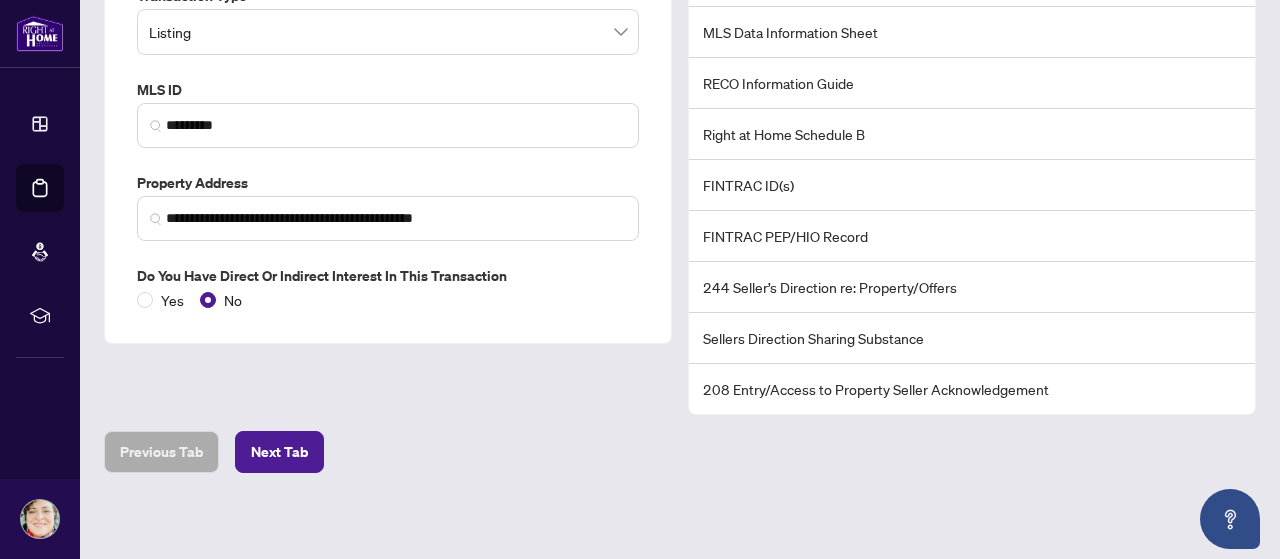 scroll, scrollTop: 78, scrollLeft: 0, axis: vertical 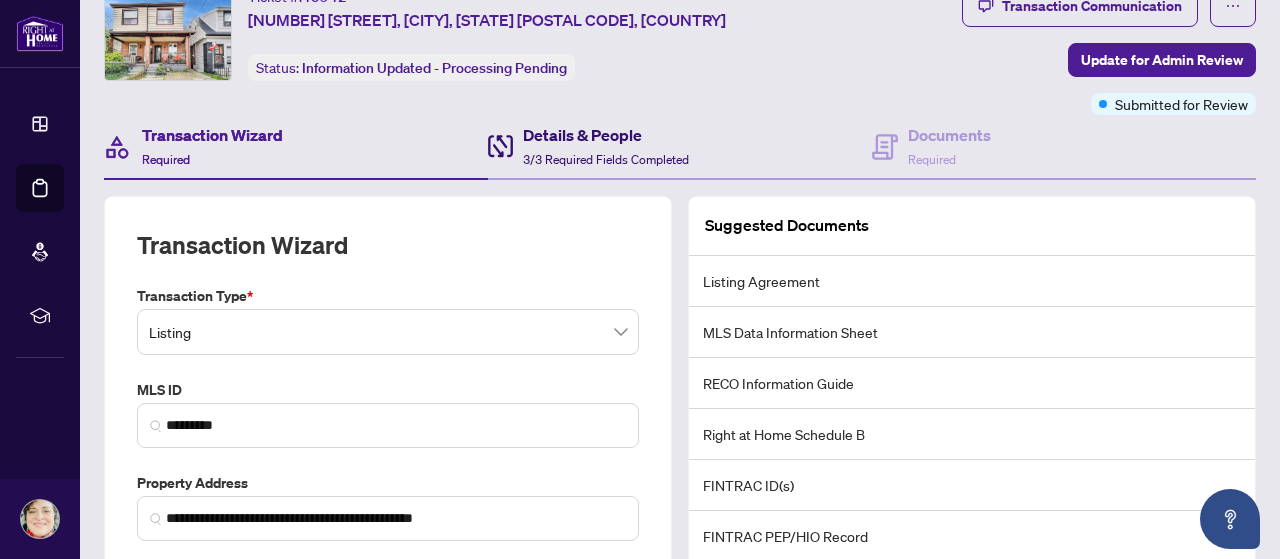 click on "3/3 Required Fields Completed" at bounding box center [606, 159] 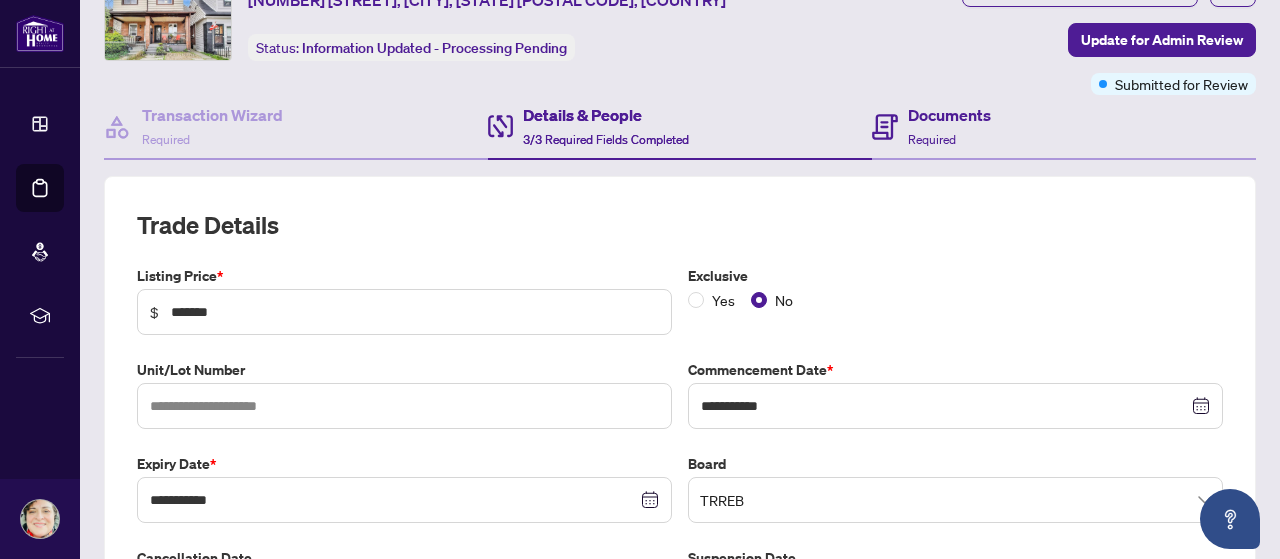scroll, scrollTop: 0, scrollLeft: 0, axis: both 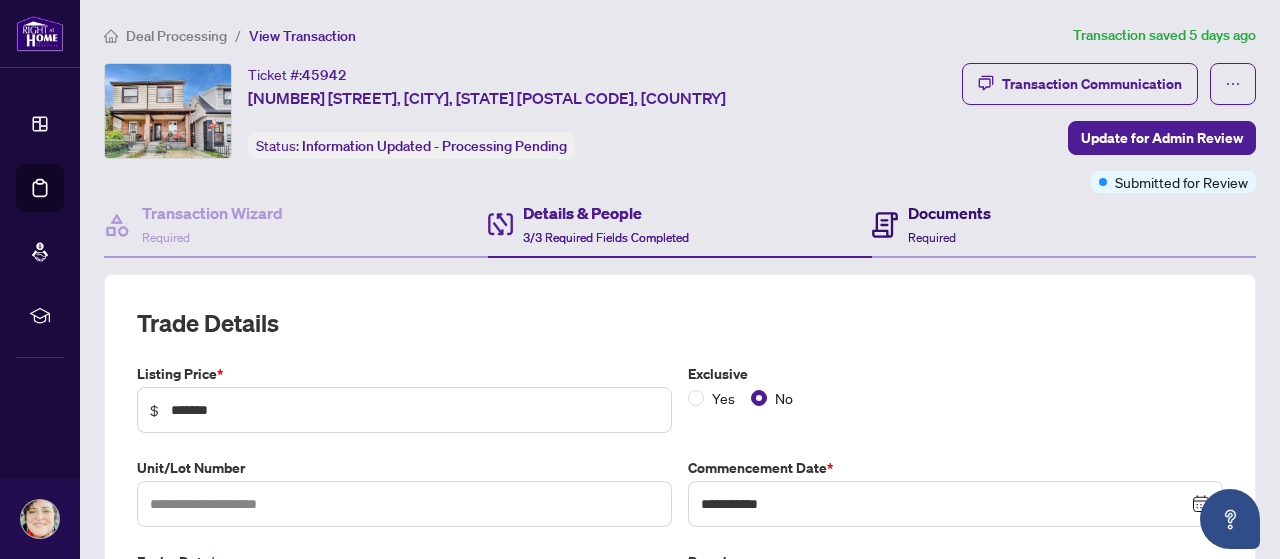click on "Documents" at bounding box center (949, 213) 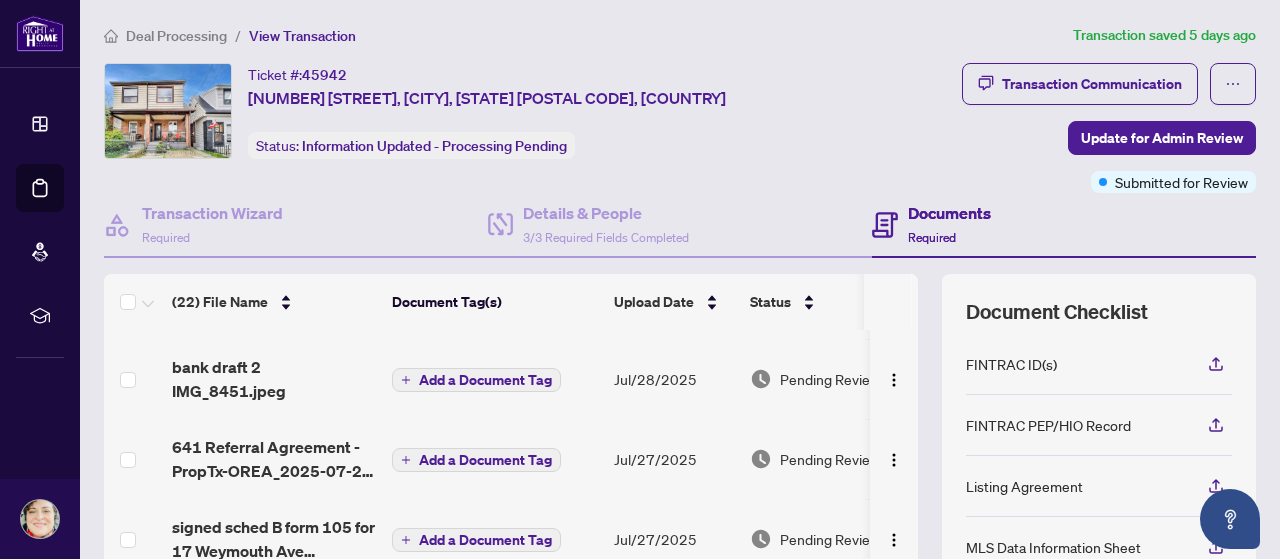scroll, scrollTop: 400, scrollLeft: 0, axis: vertical 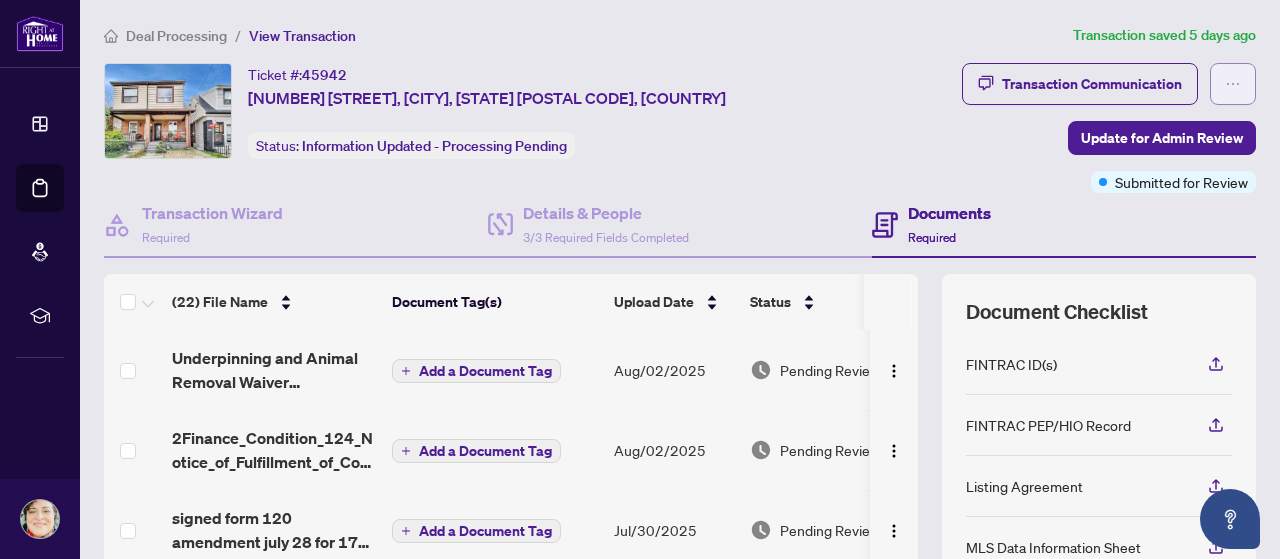click 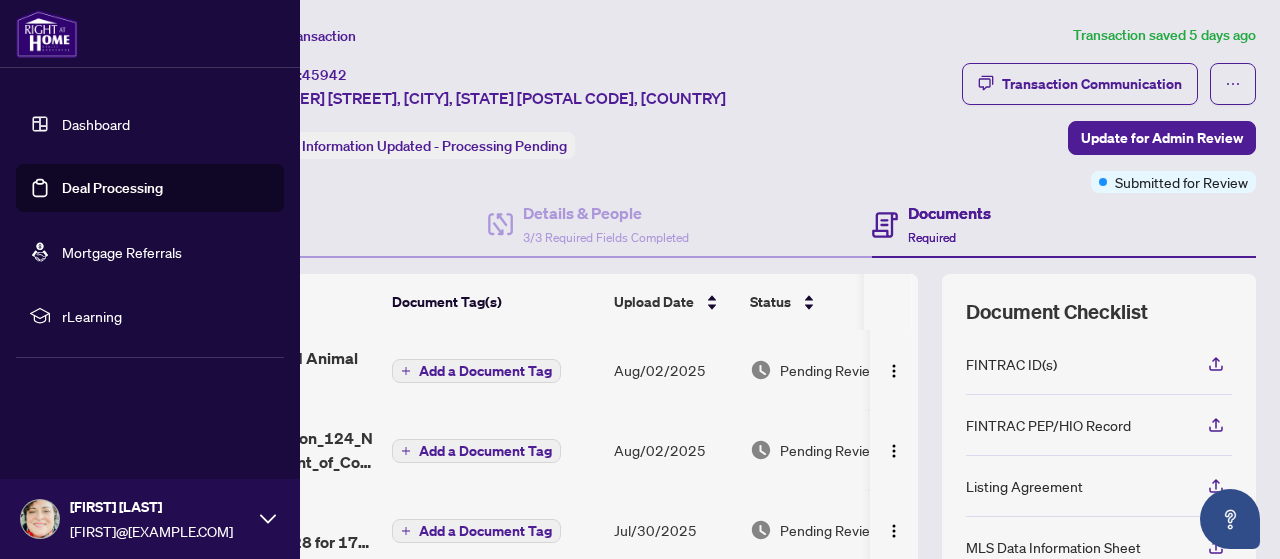 click on "Deal Processing" at bounding box center (112, 188) 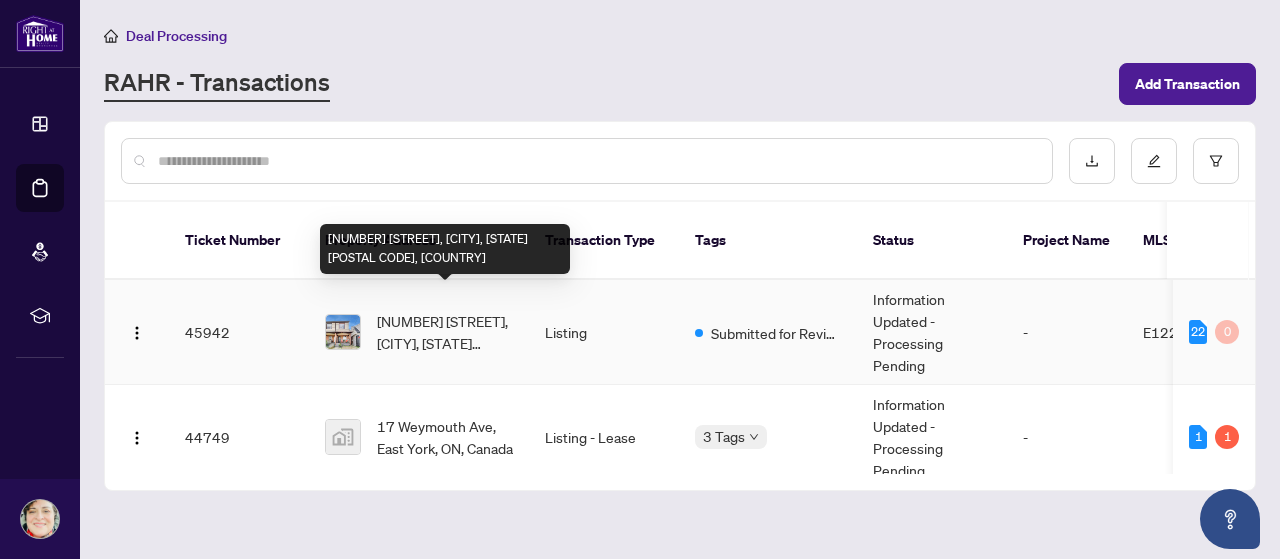 click on "[NUMBER] [STREET], [CITY], [STATE] [POSTAL CODE], [COUNTRY]" at bounding box center [445, 332] 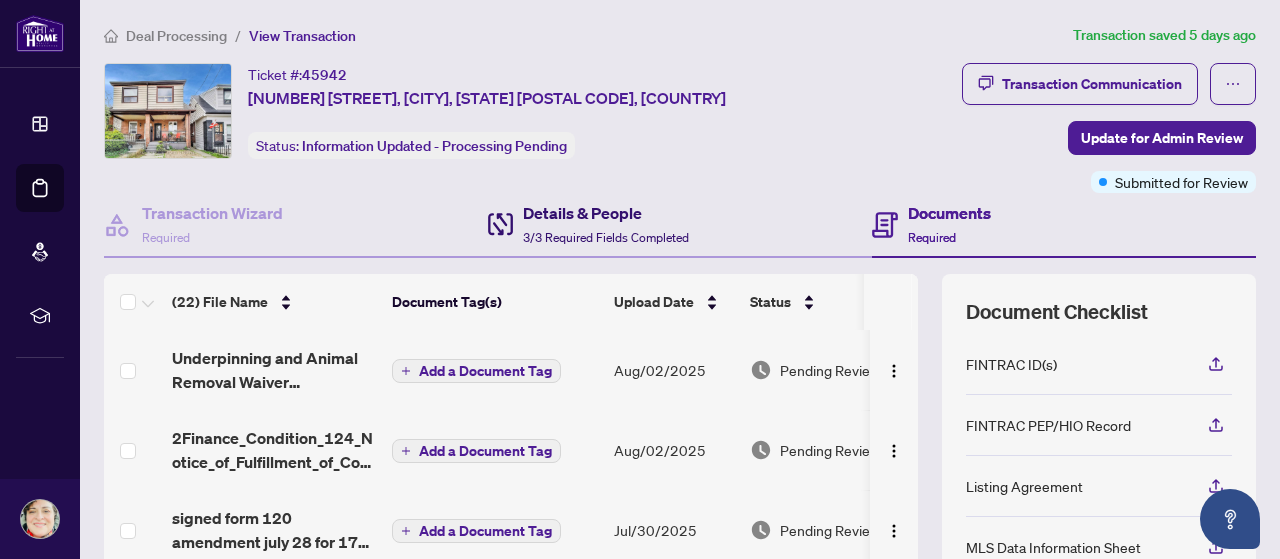 click on "Details & People 3/3 Required Fields Completed" at bounding box center [606, 224] 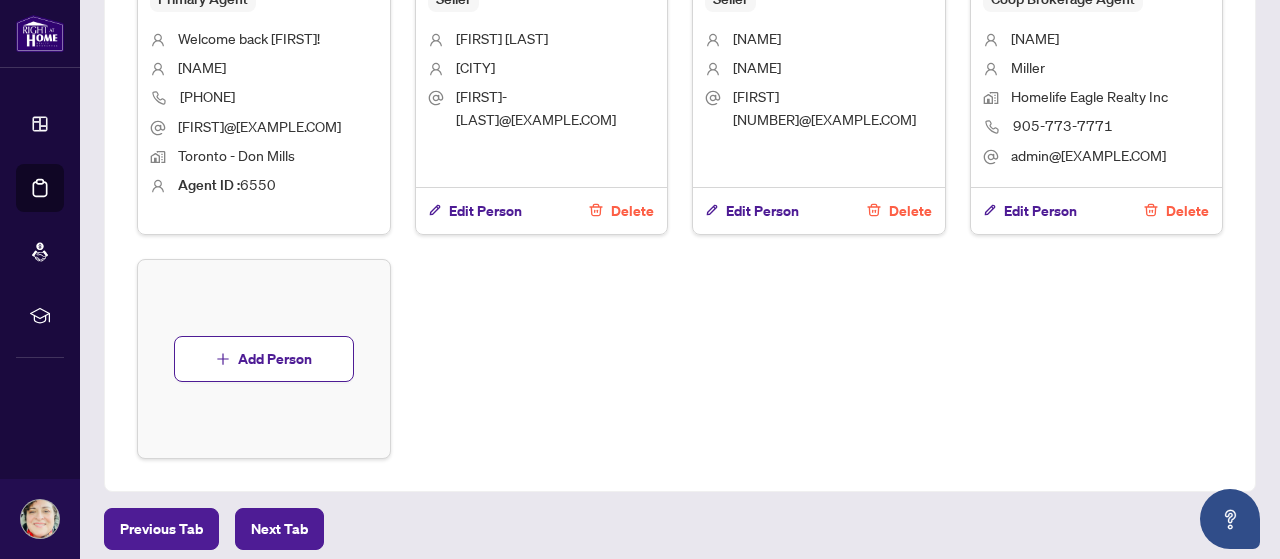 scroll, scrollTop: 900, scrollLeft: 0, axis: vertical 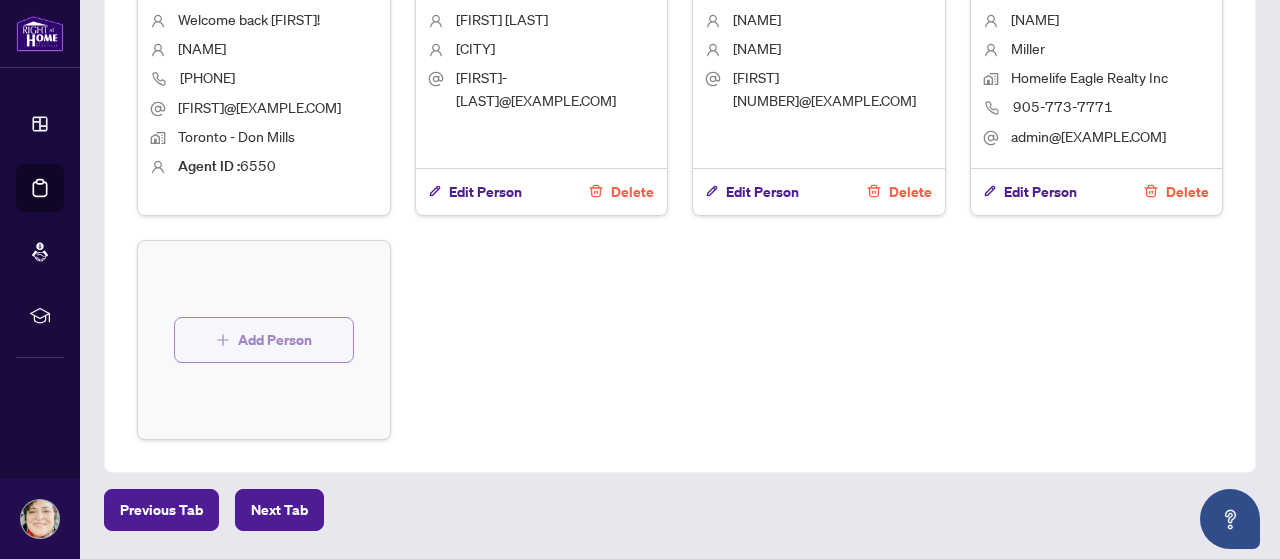 click on "Add Person" at bounding box center (275, 340) 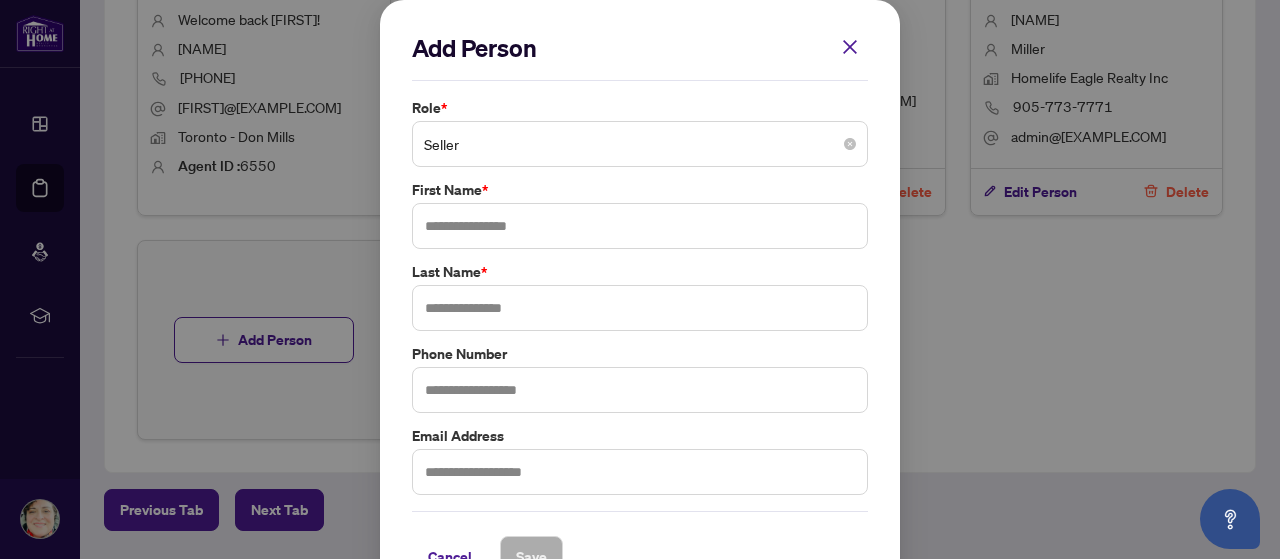 click on "Seller" at bounding box center [640, 144] 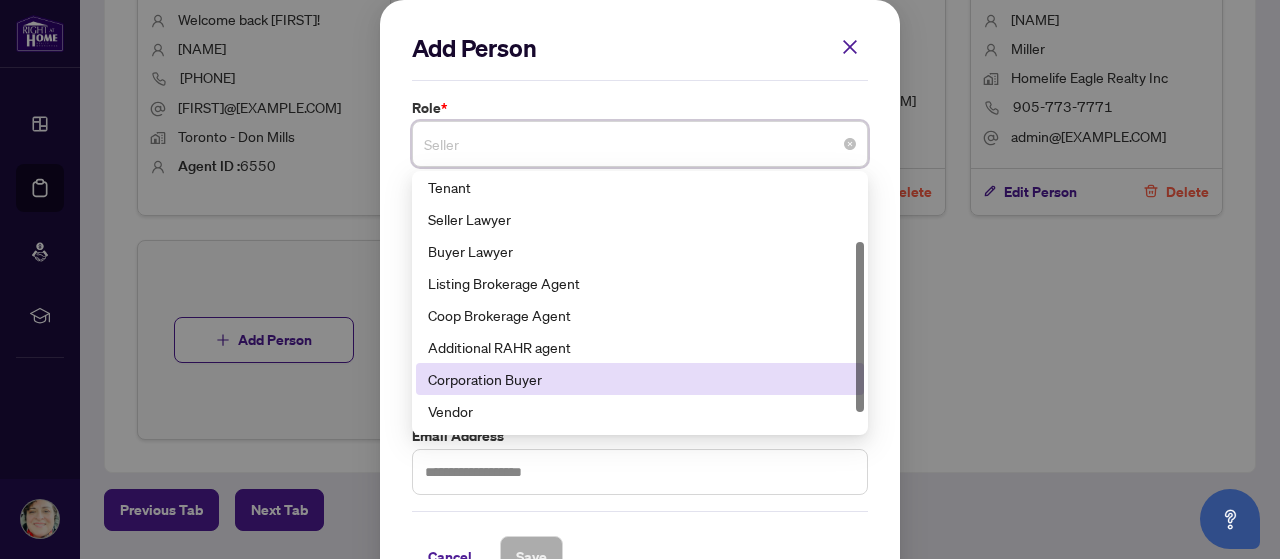 scroll, scrollTop: 128, scrollLeft: 0, axis: vertical 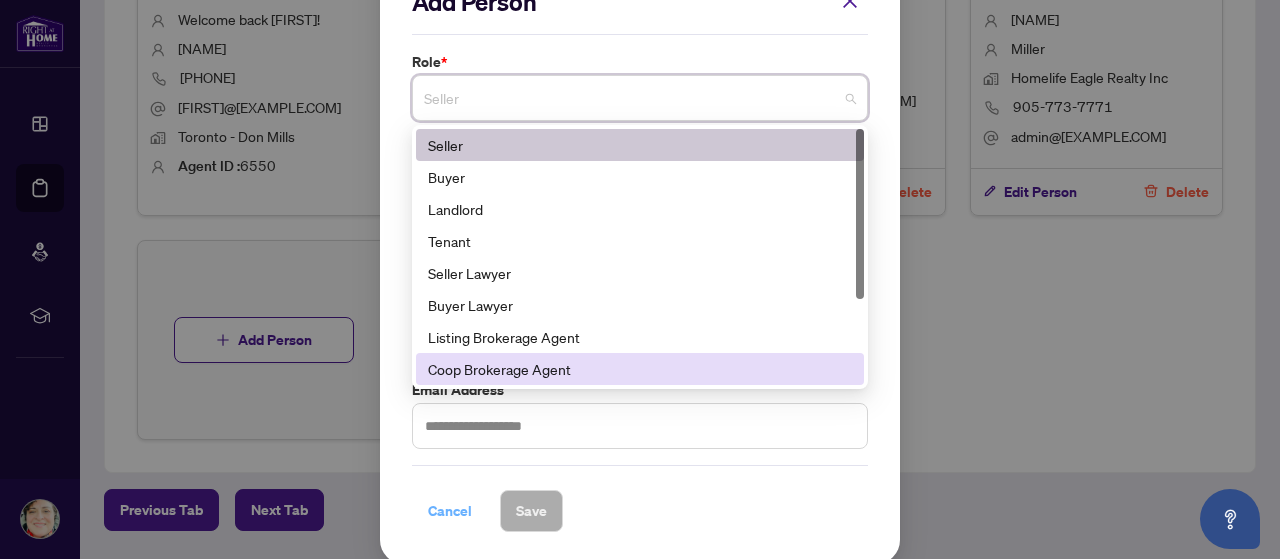 click on "Cancel" at bounding box center [450, 511] 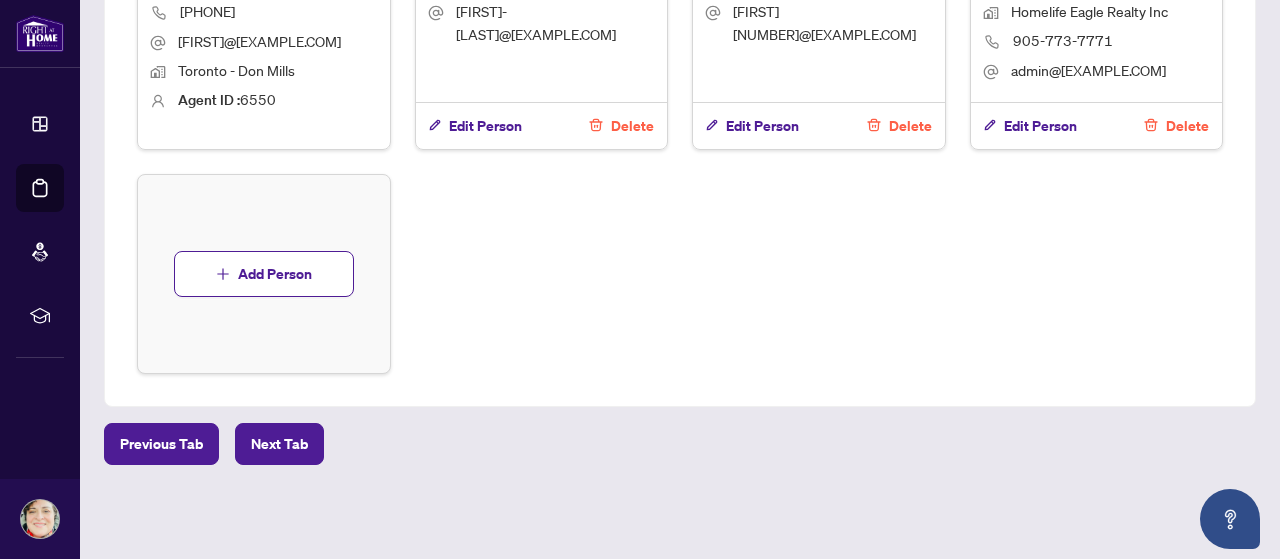 scroll, scrollTop: 996, scrollLeft: 0, axis: vertical 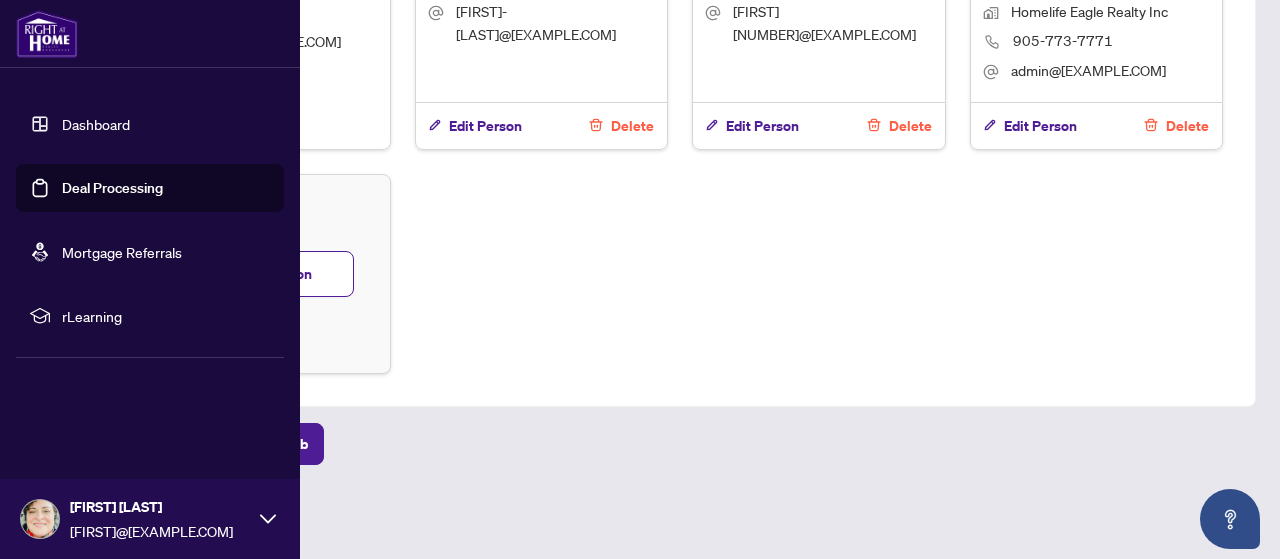 click on "Mortgage Referrals" at bounding box center [122, 252] 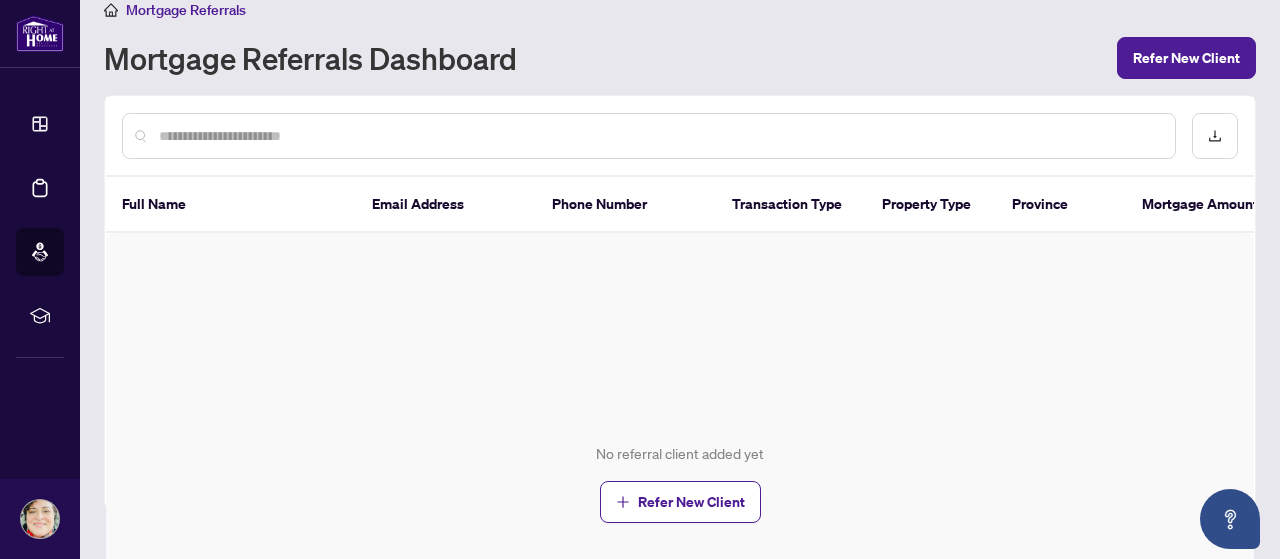 scroll, scrollTop: 0, scrollLeft: 0, axis: both 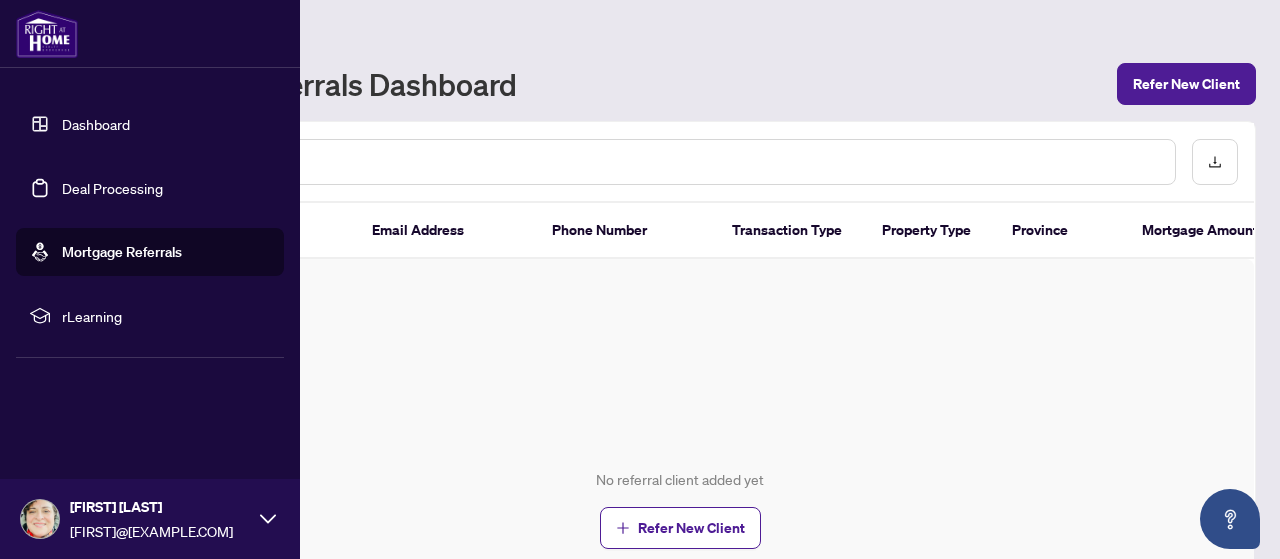 click on "Deal Processing" at bounding box center (112, 188) 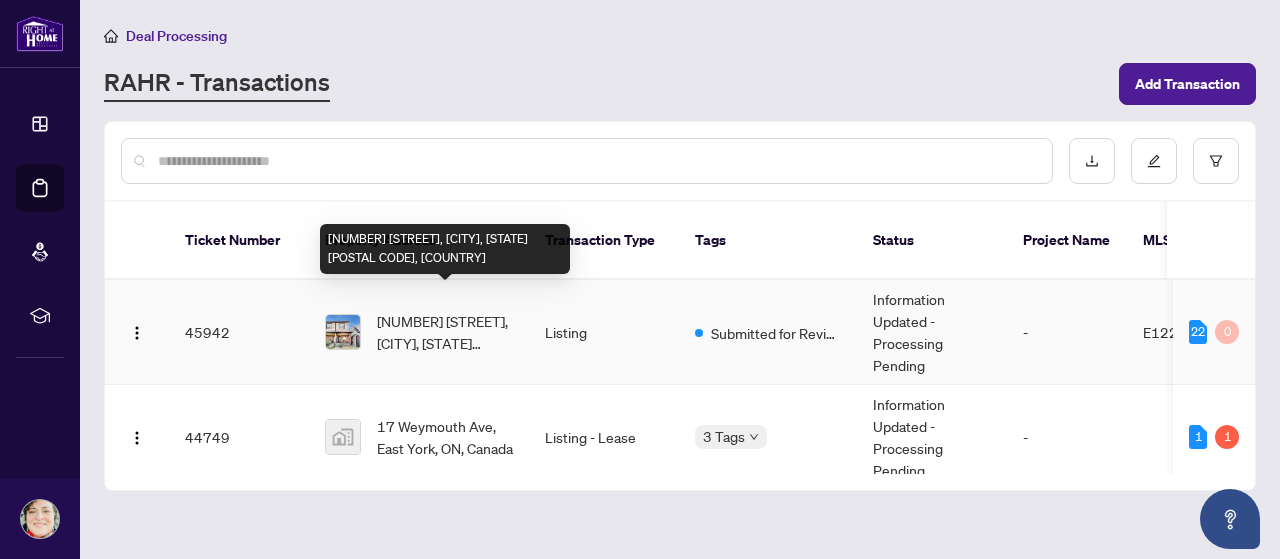 click on "[NUMBER] [STREET], [CITY], [STATE] [POSTAL CODE], [COUNTRY]" at bounding box center [445, 332] 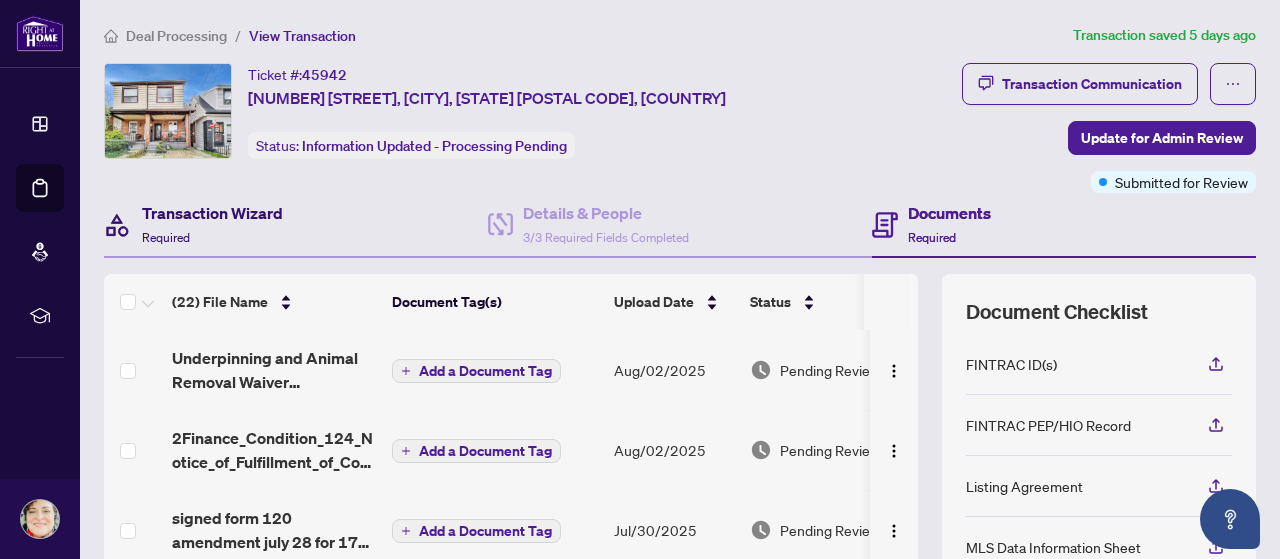 click on "Transaction Wizard" at bounding box center (212, 213) 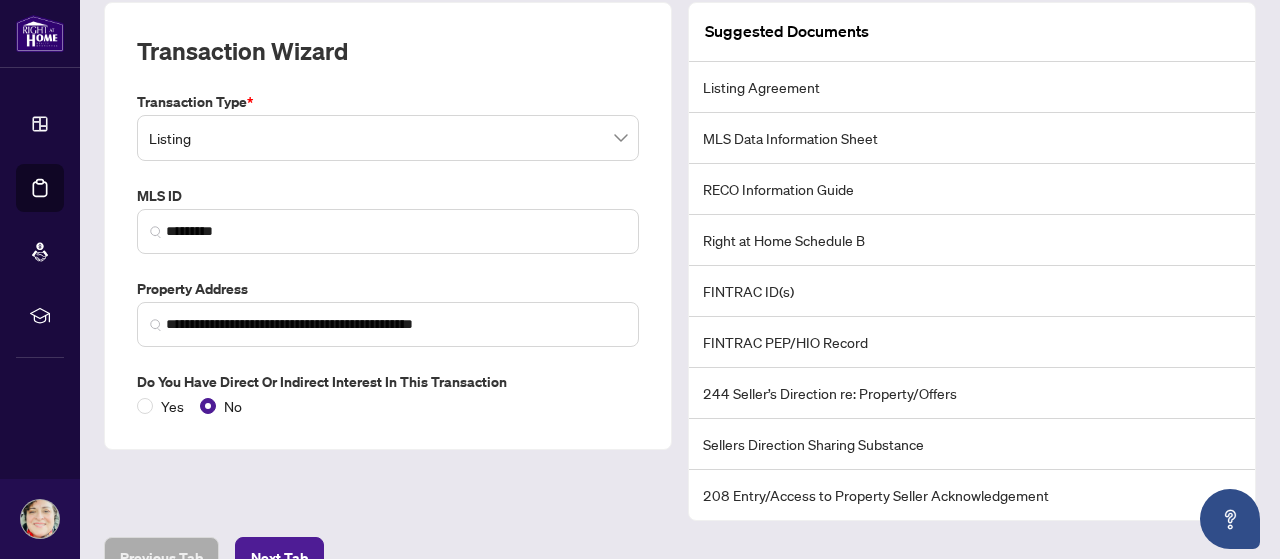 scroll, scrollTop: 78, scrollLeft: 0, axis: vertical 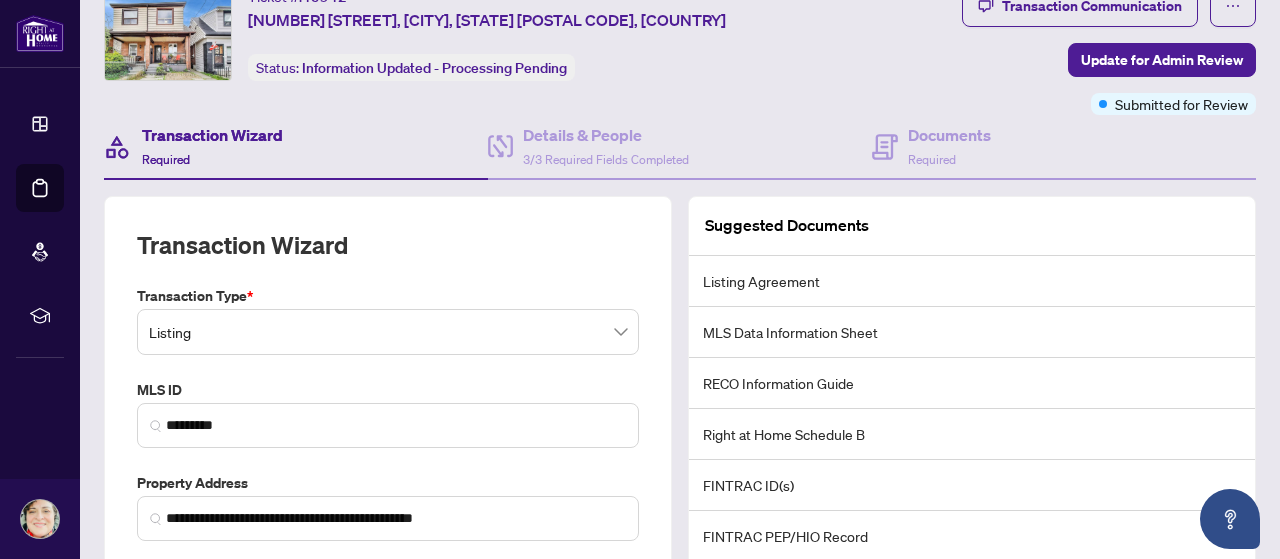 click on "Ticket #:  45942 17 [STREET], [CITY], [STATE] [POSTAL CODE], [COUNTRY] Status:   Information Updated - Processing Pending" at bounding box center [472, 50] 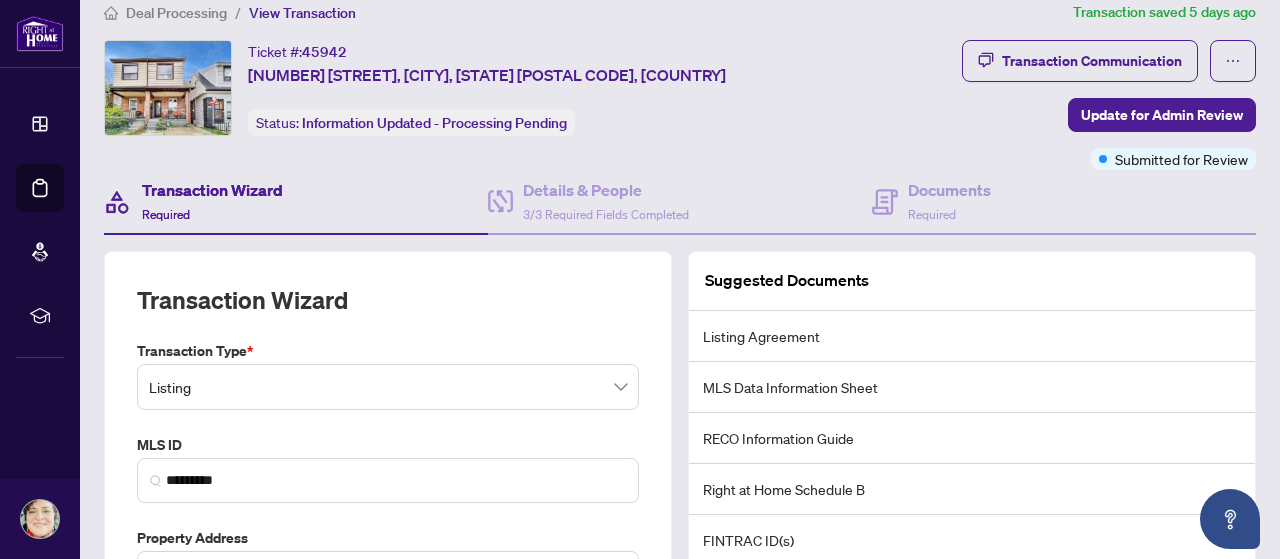scroll, scrollTop: 0, scrollLeft: 0, axis: both 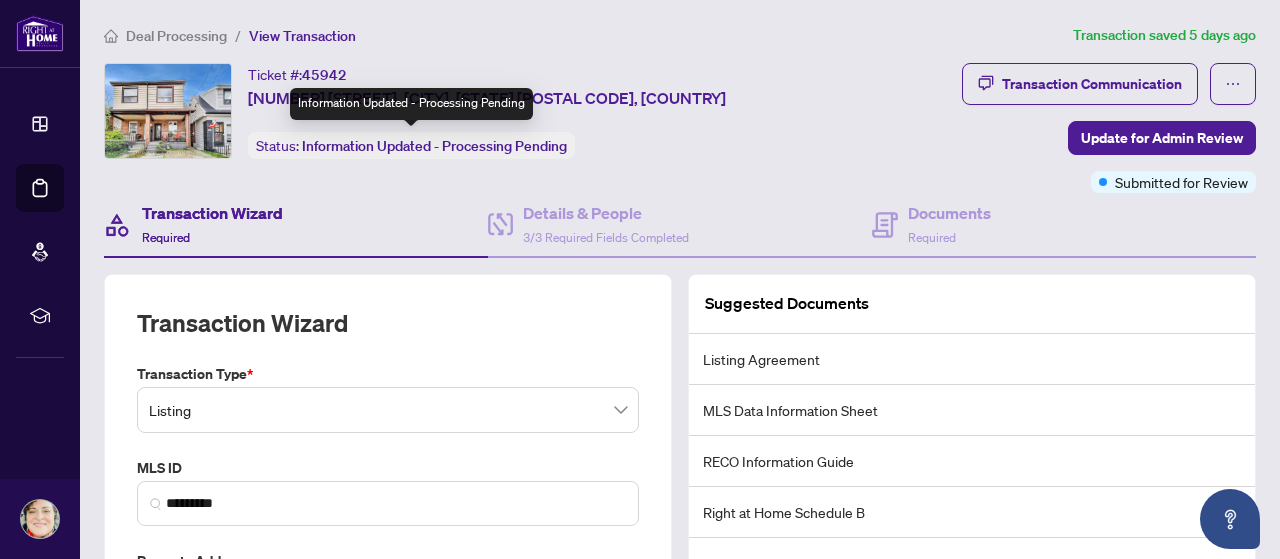 click on "Information Updated - Processing Pending" at bounding box center (434, 146) 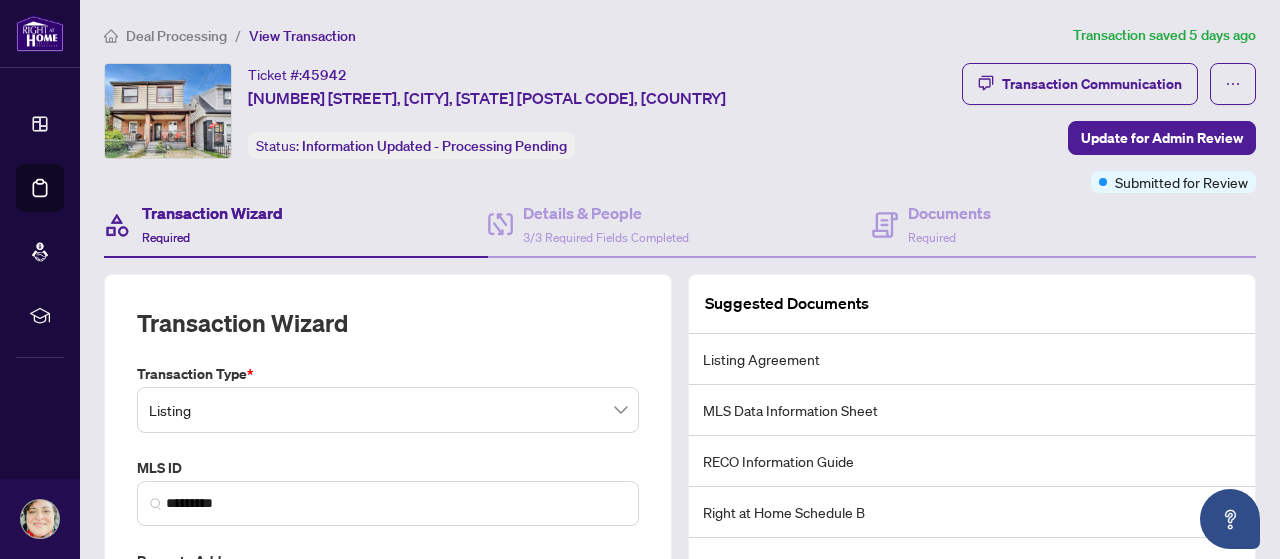 click on "View Transaction" at bounding box center (302, 36) 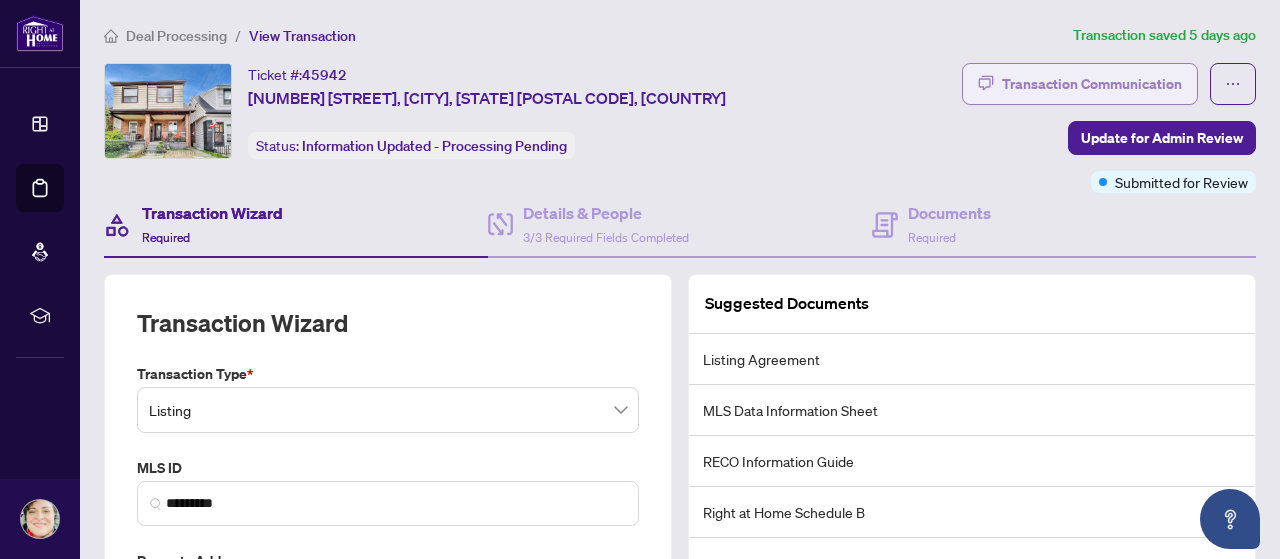 click on "Transaction Communication" at bounding box center [1092, 84] 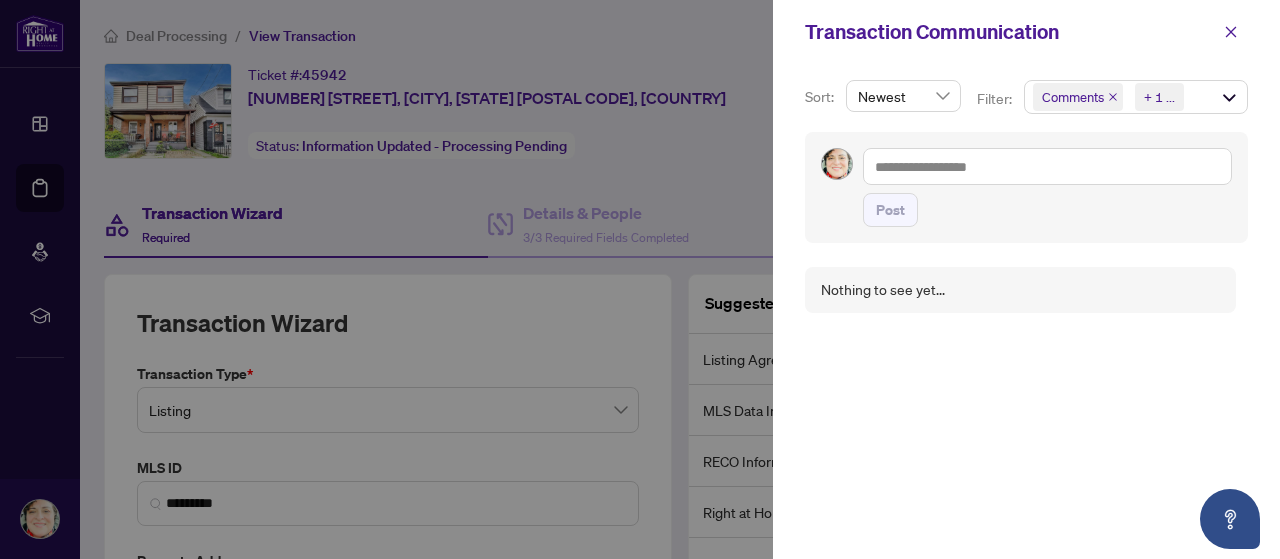 click at bounding box center [640, 279] 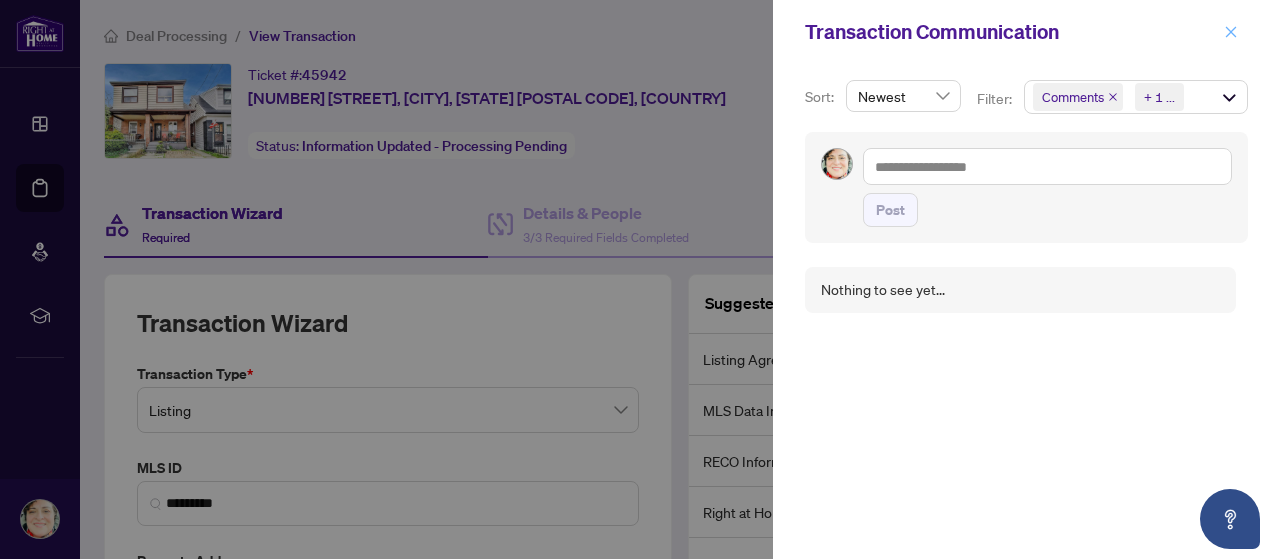 click 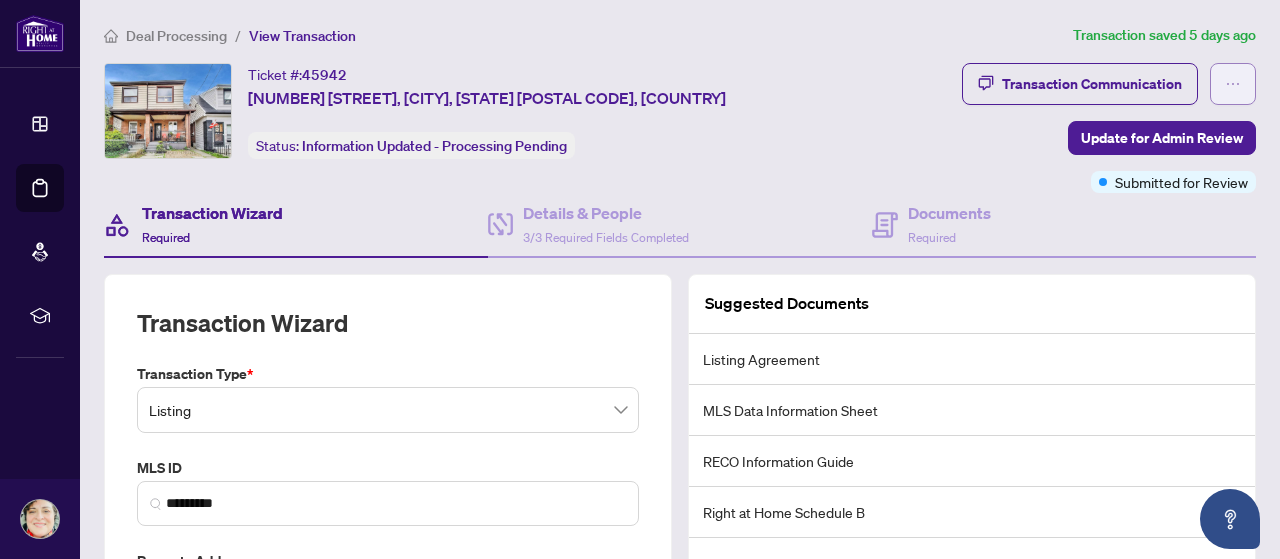 click at bounding box center (1233, 84) 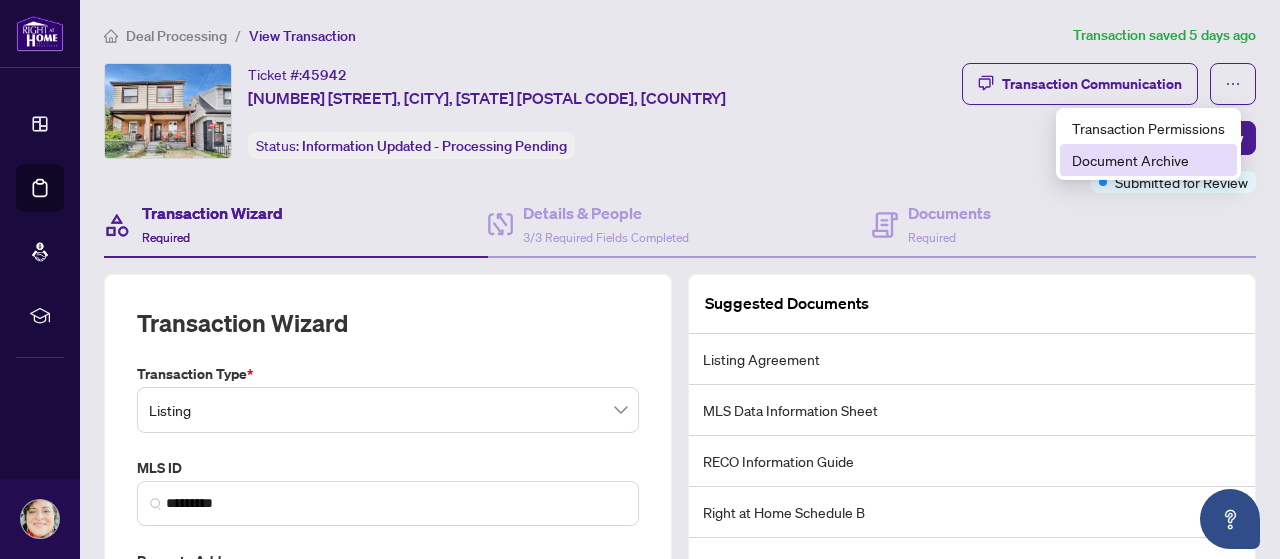 click on "Document Archive" at bounding box center (1148, 160) 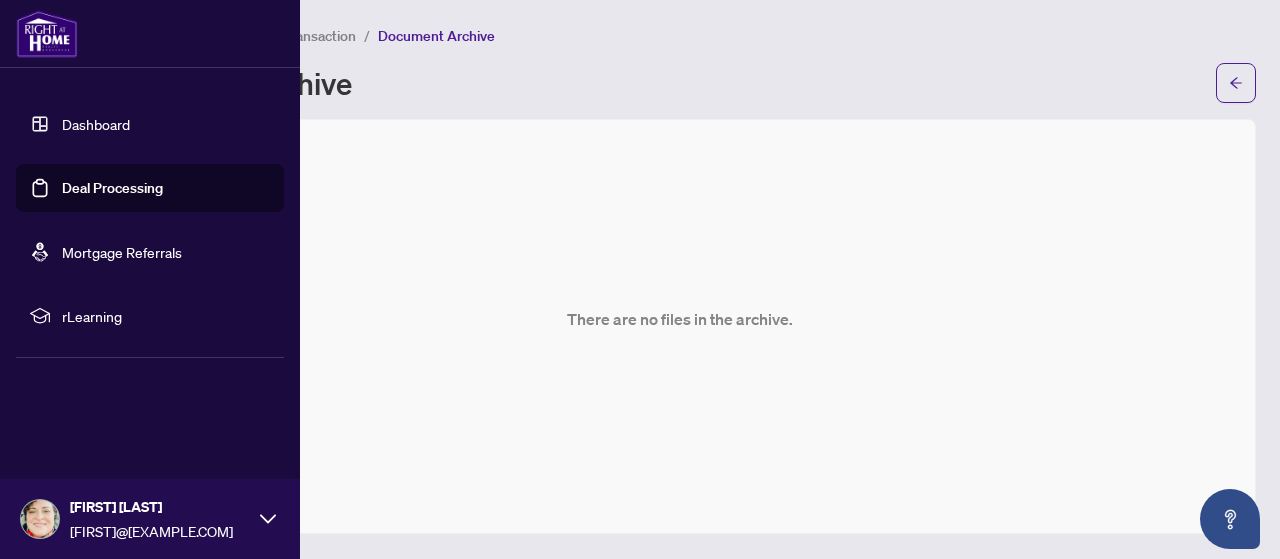 click on "Deal Processing" at bounding box center (112, 188) 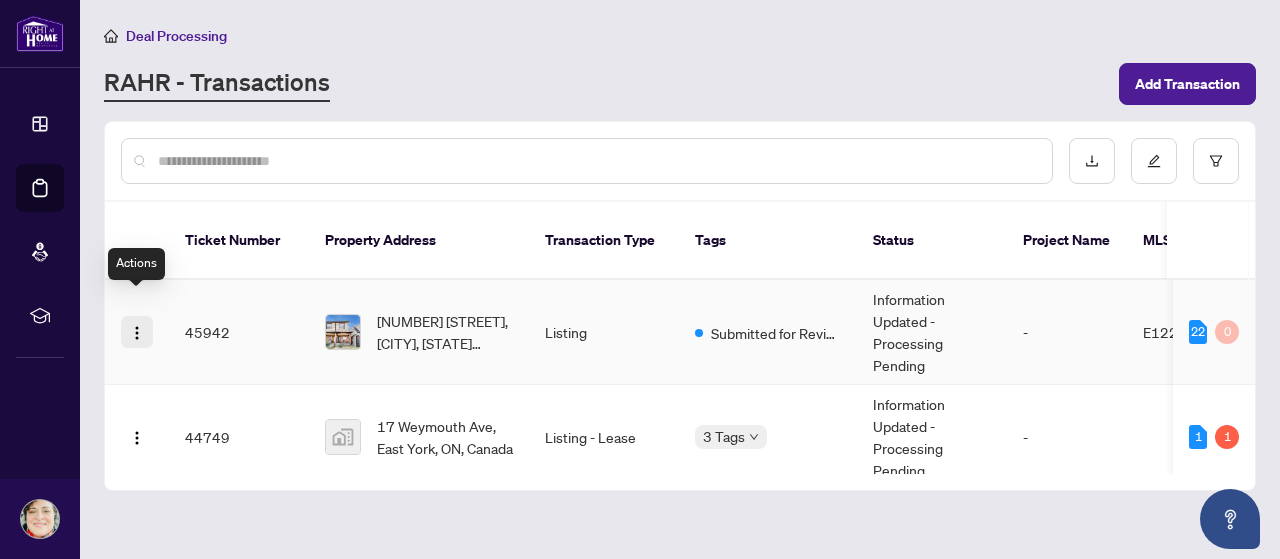 click at bounding box center [137, 333] 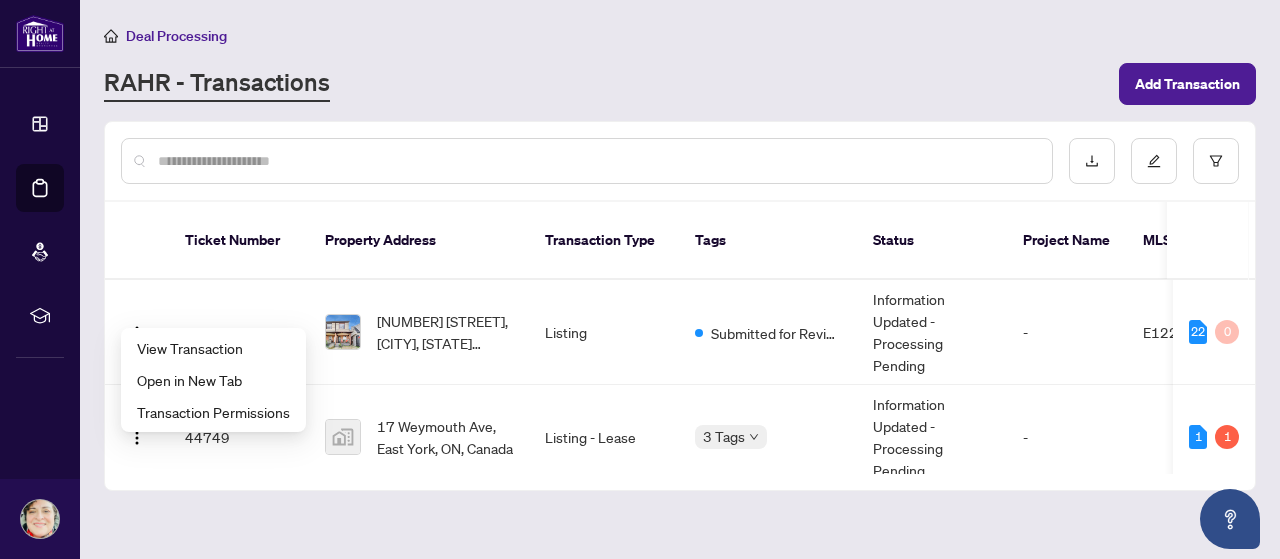 click on "RAHR - Transactions" at bounding box center (605, 84) 